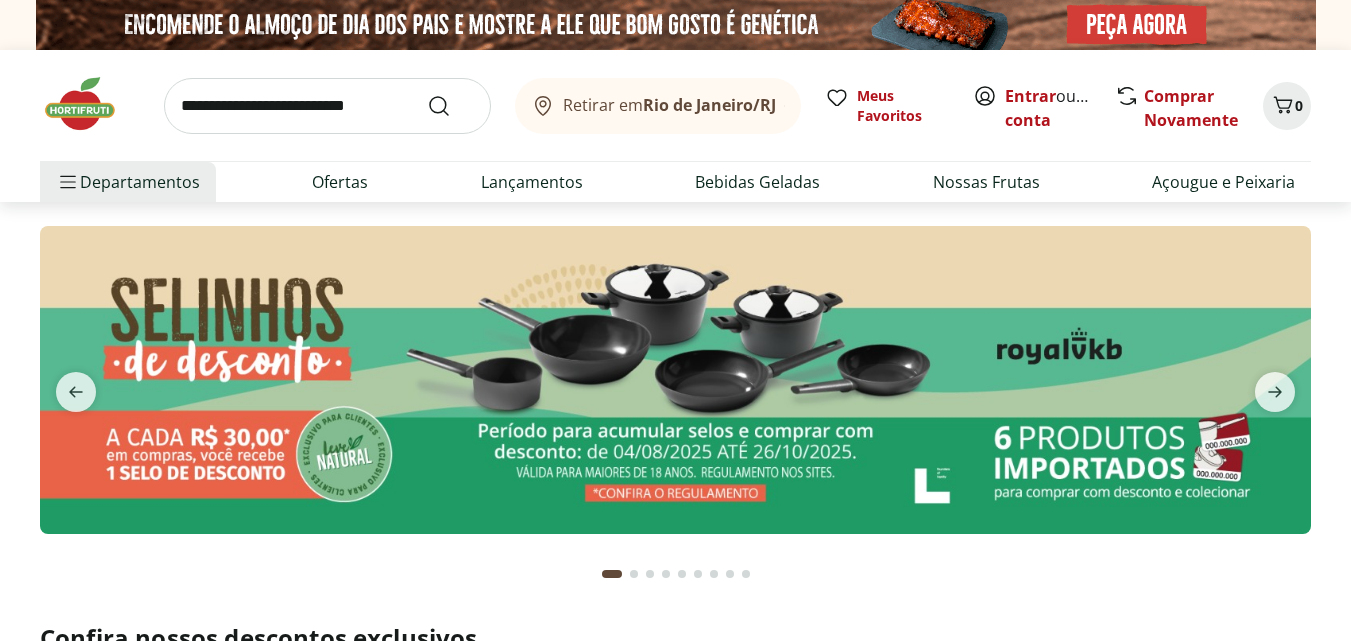 scroll, scrollTop: 0, scrollLeft: 0, axis: both 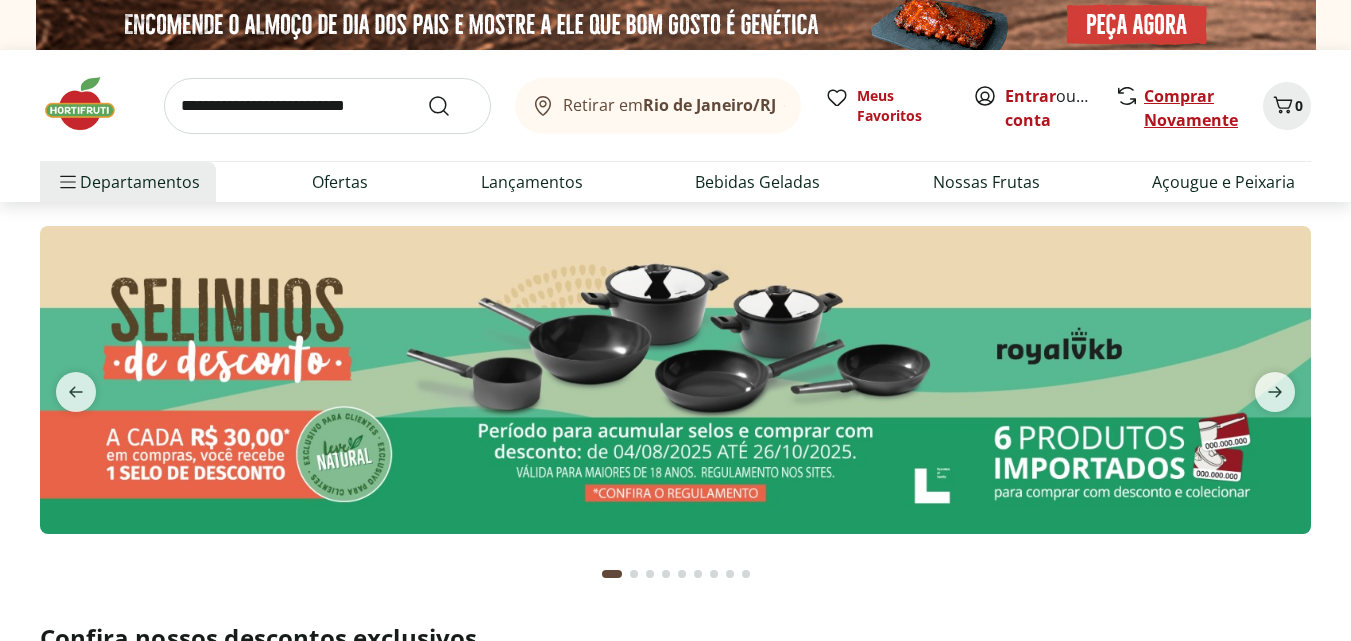 click on "Comprar Novamente" at bounding box center [1191, 108] 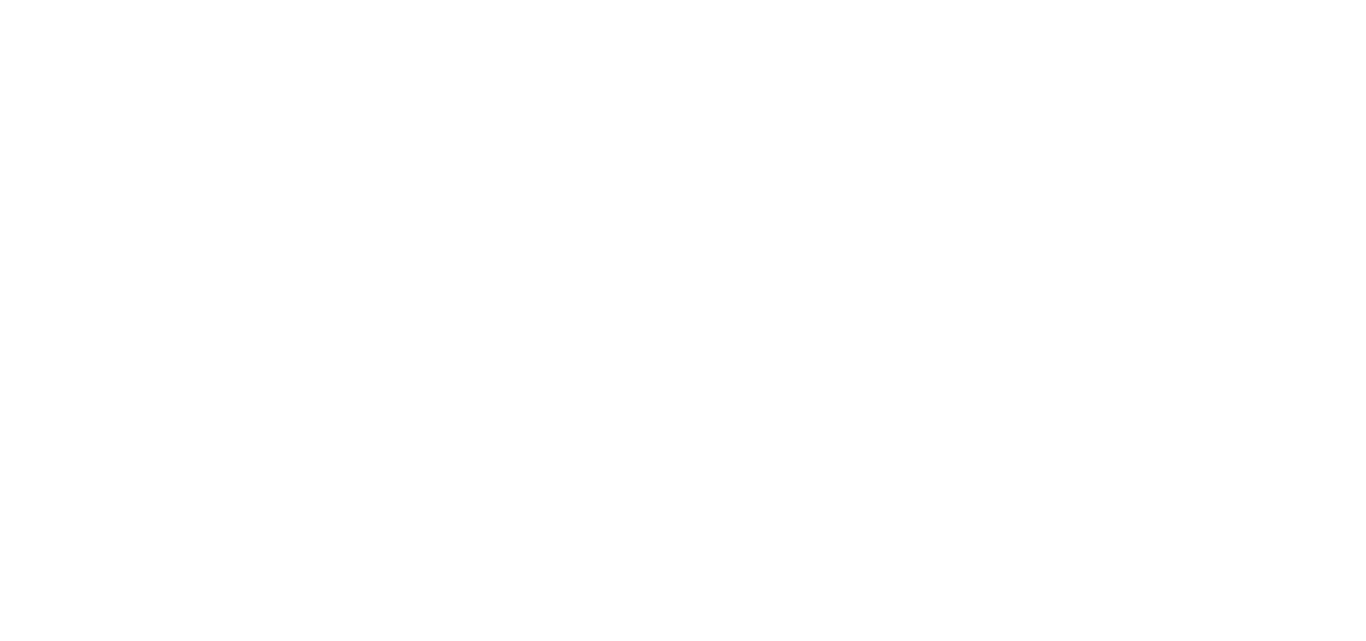 scroll, scrollTop: 0, scrollLeft: 0, axis: both 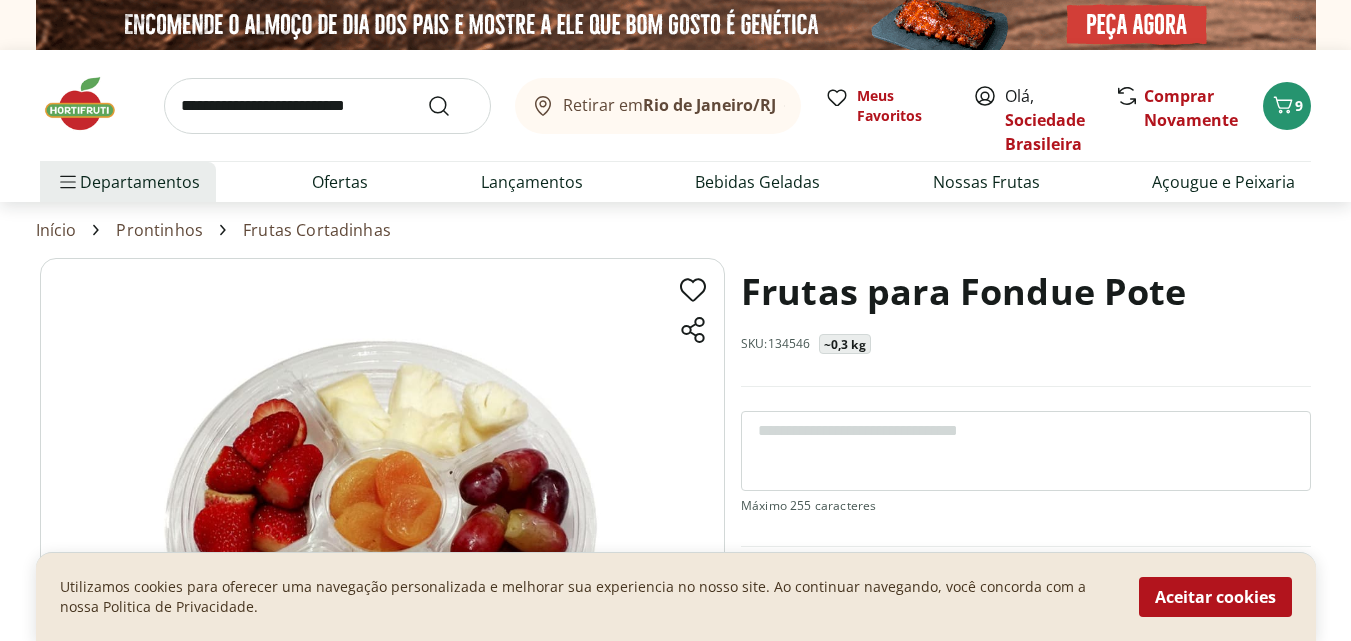 click at bounding box center (327, 106) 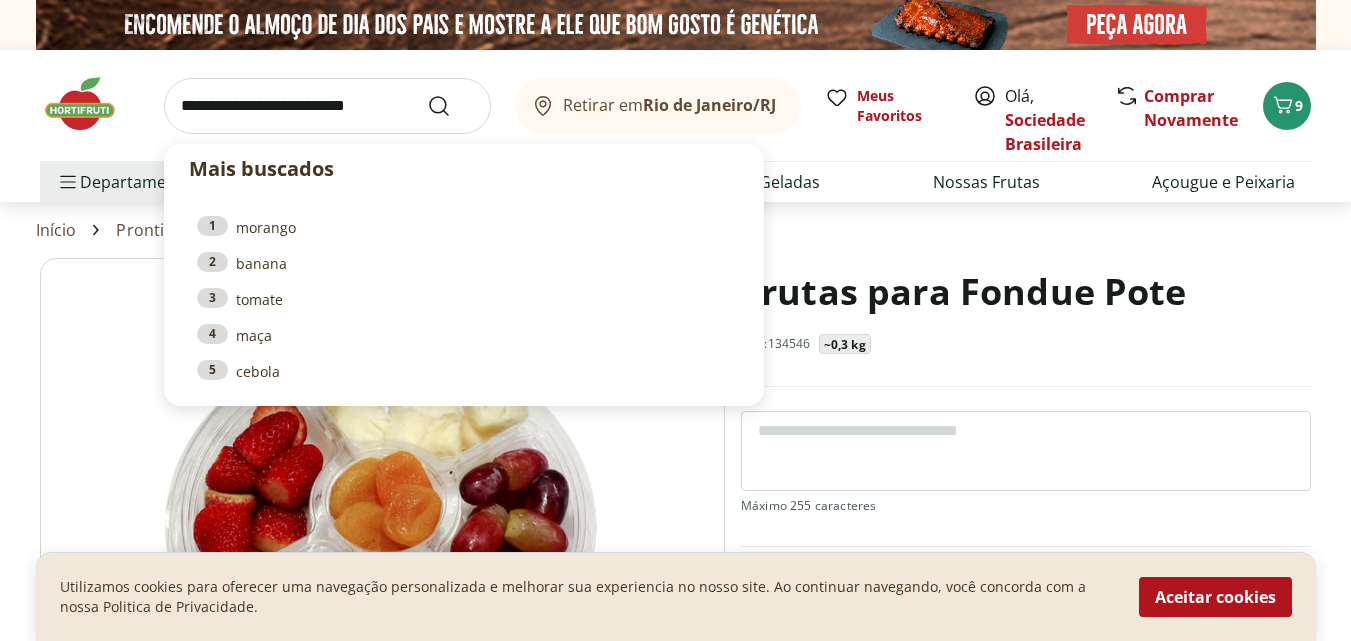 click on "1 morango" at bounding box center (464, 227) 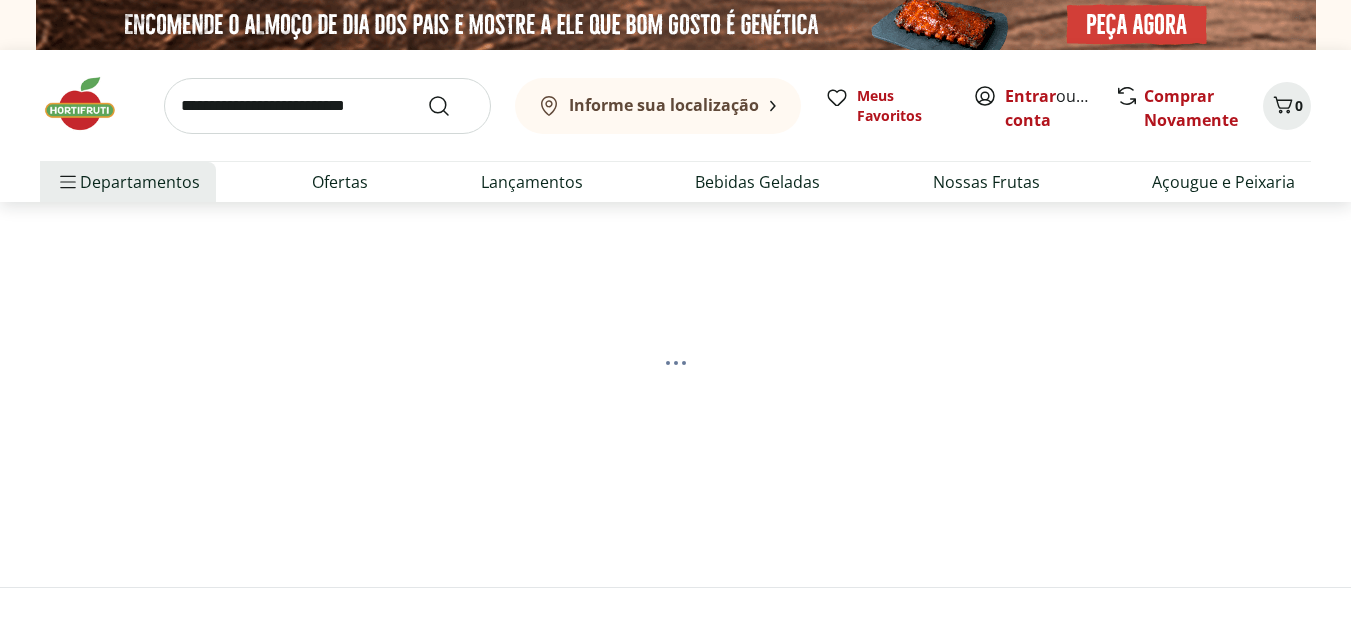 scroll, scrollTop: 0, scrollLeft: 0, axis: both 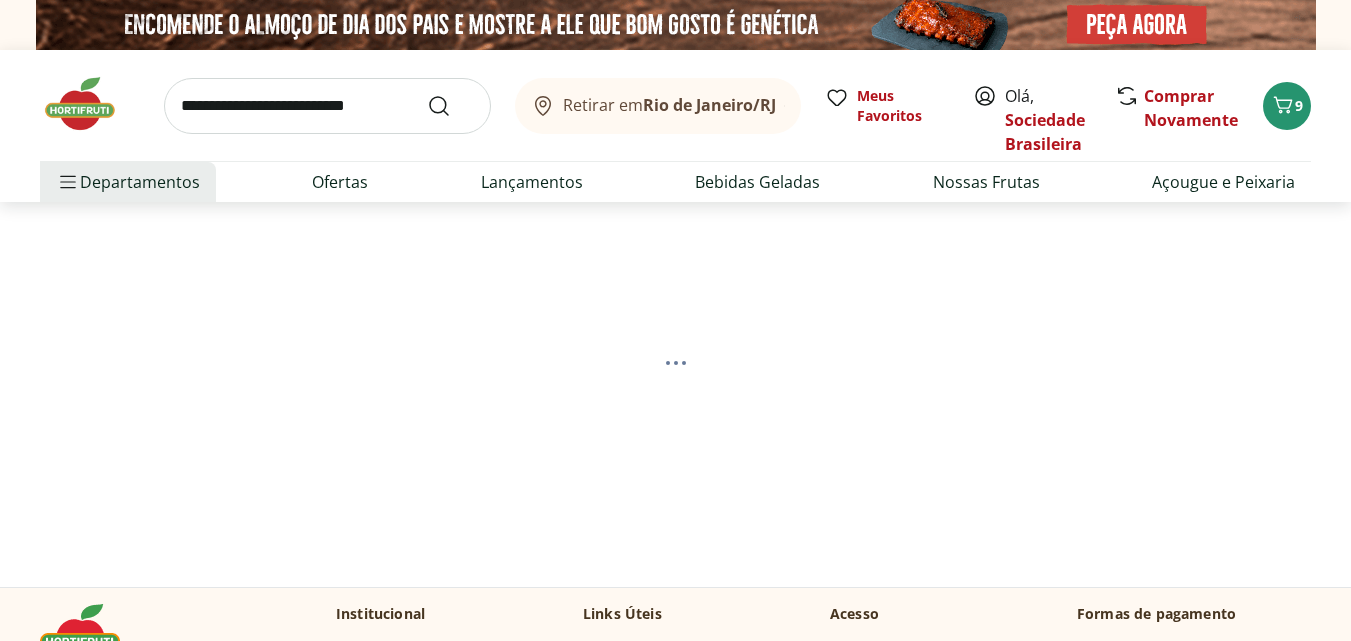 select on "**********" 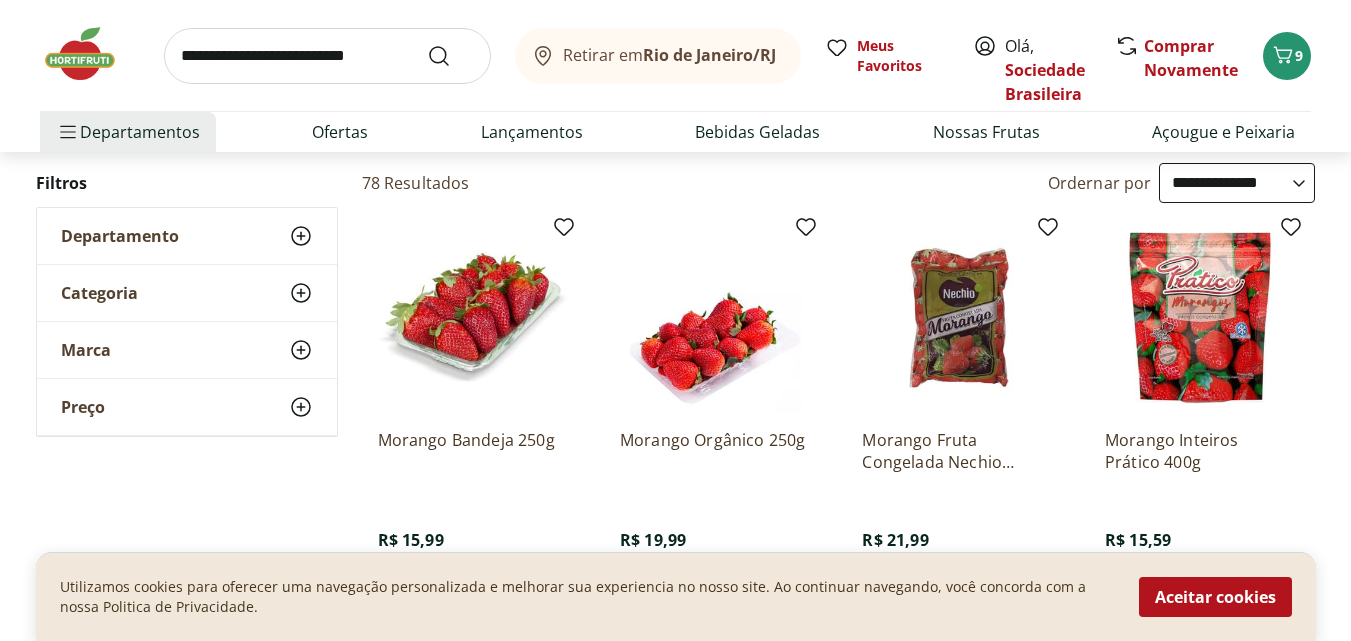 scroll, scrollTop: 0, scrollLeft: 0, axis: both 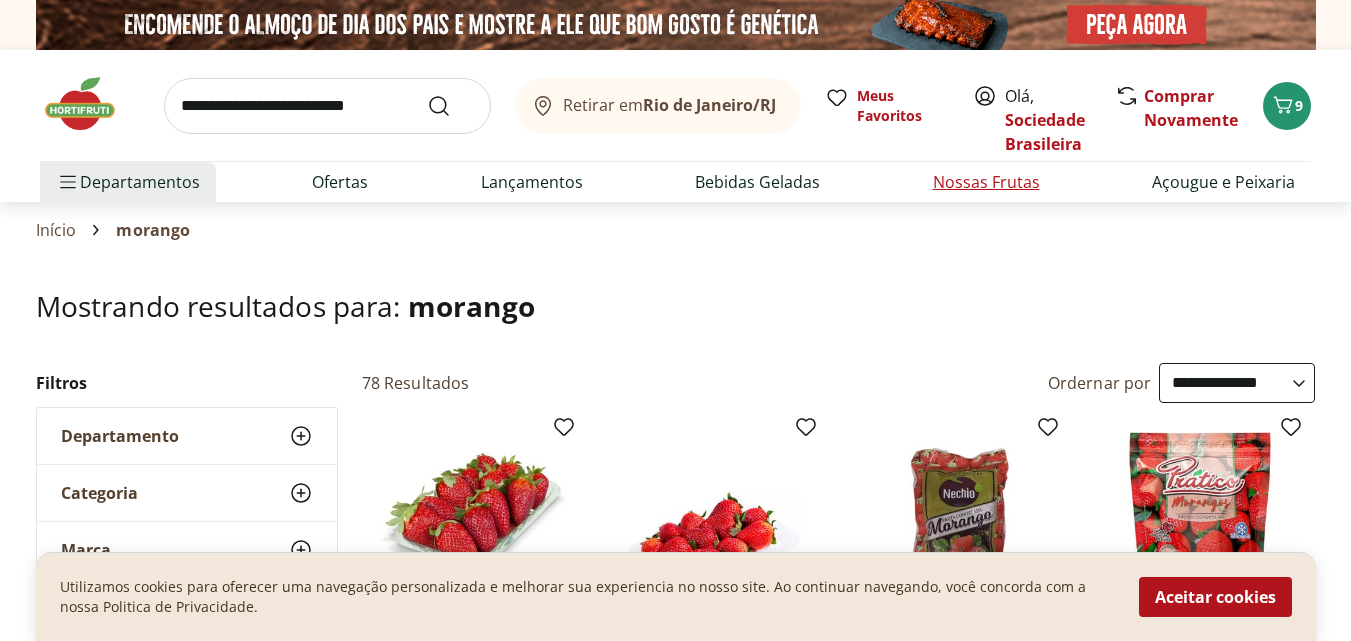 click on "Nossas Frutas" at bounding box center (986, 182) 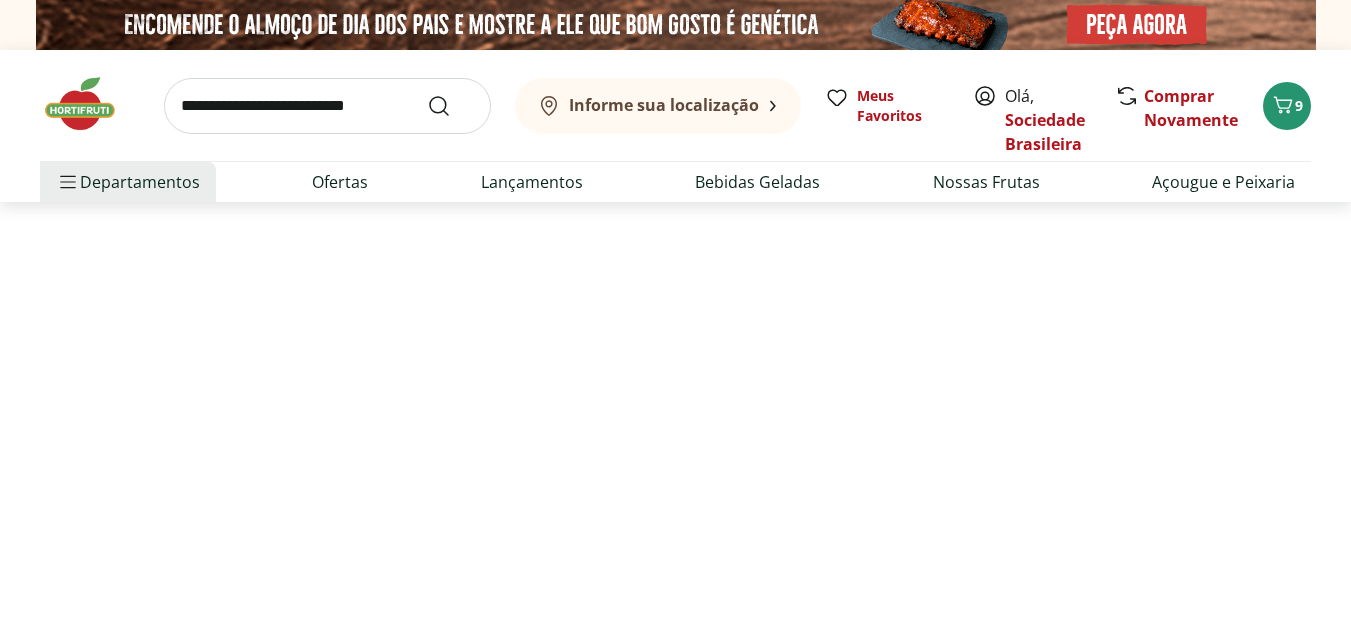 select on "**********" 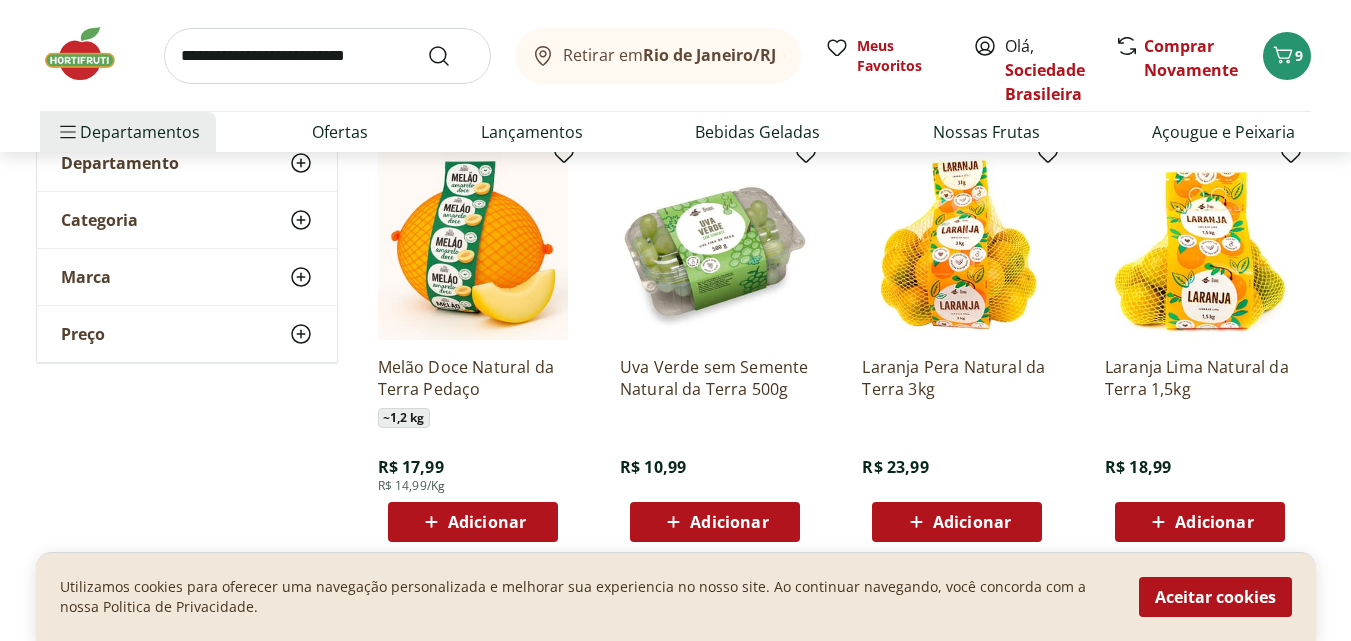 scroll, scrollTop: 100, scrollLeft: 0, axis: vertical 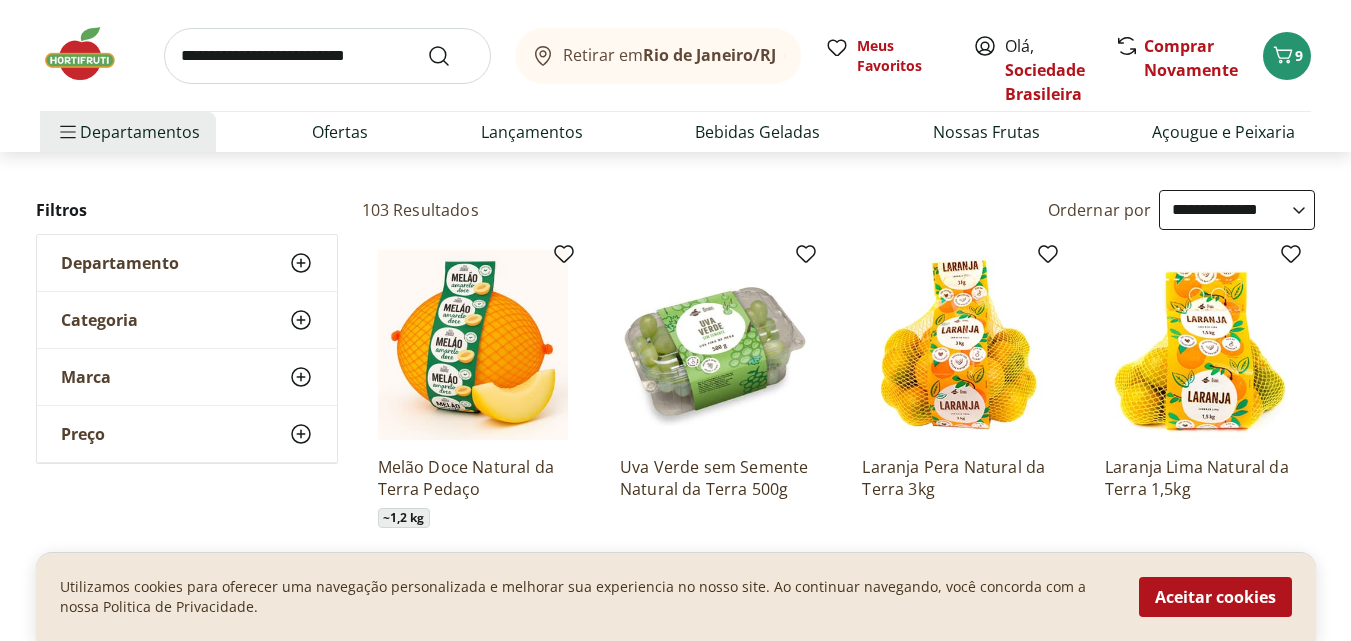 click 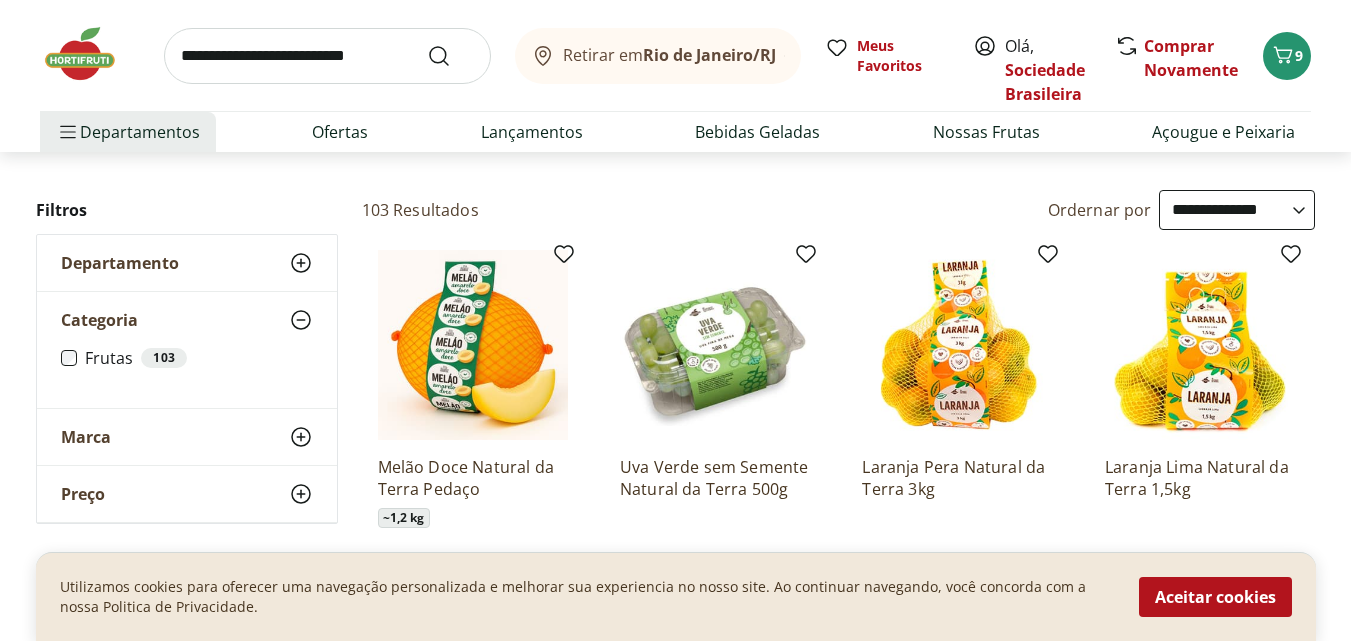 click 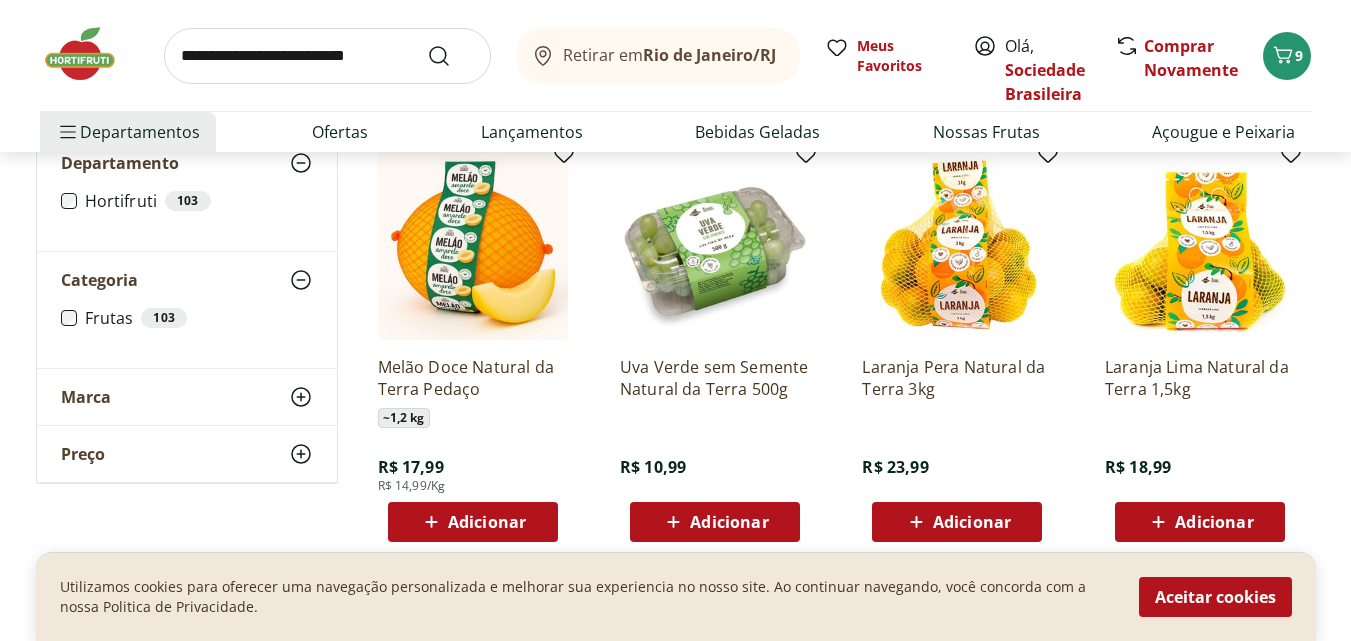 scroll, scrollTop: 0, scrollLeft: 0, axis: both 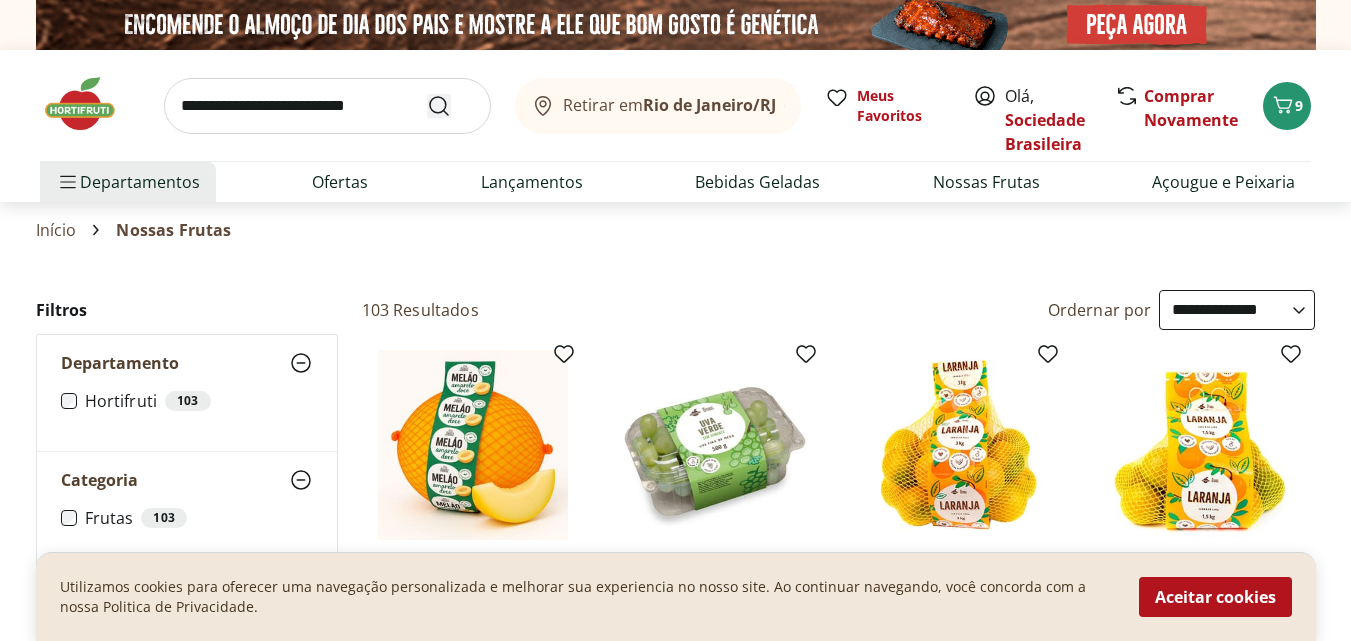click 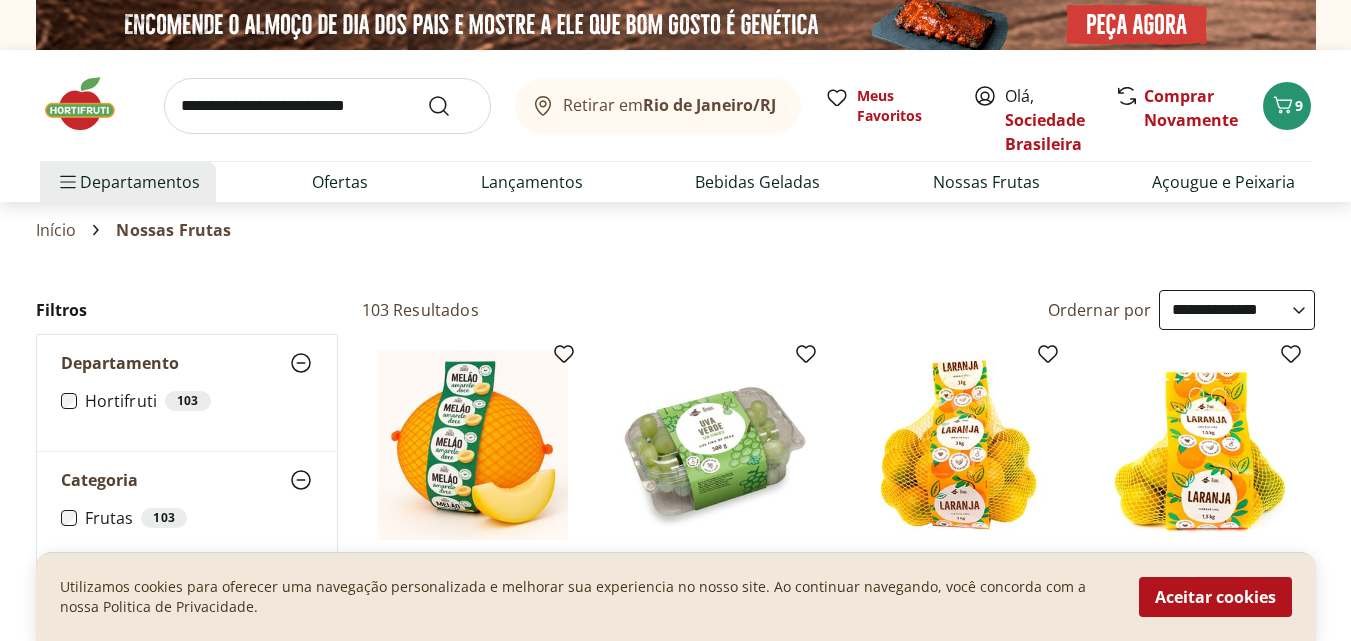 click on "Início" at bounding box center [56, 230] 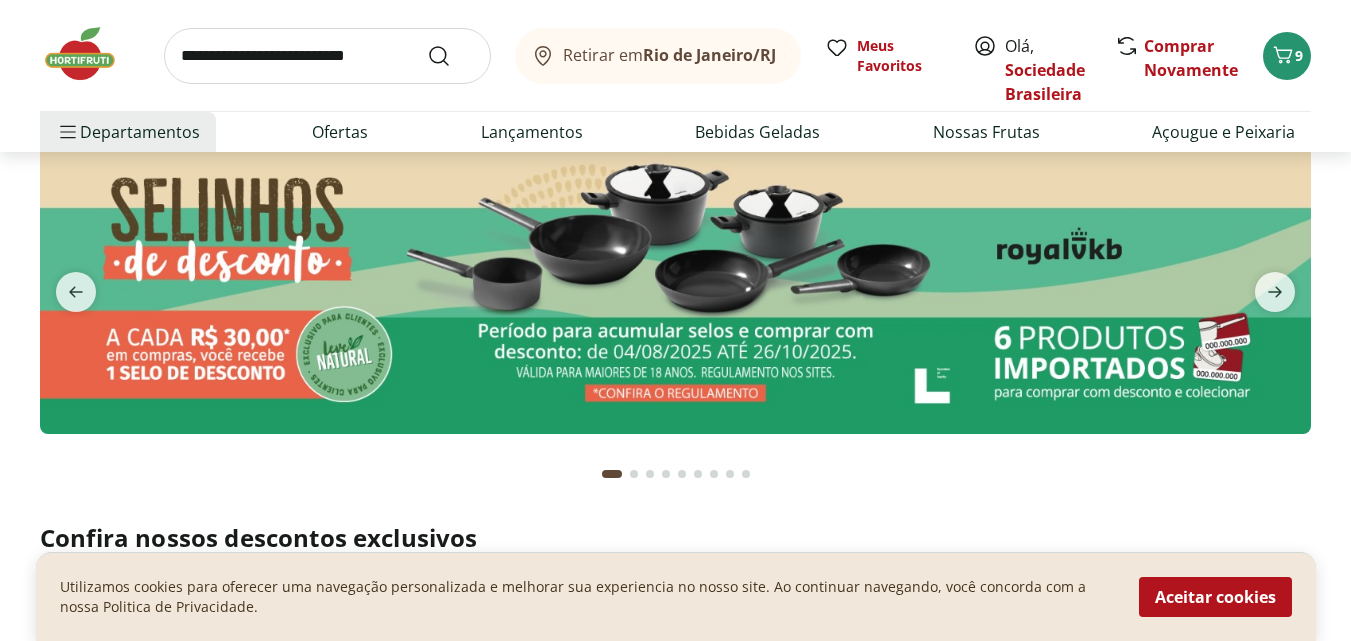 scroll, scrollTop: 0, scrollLeft: 0, axis: both 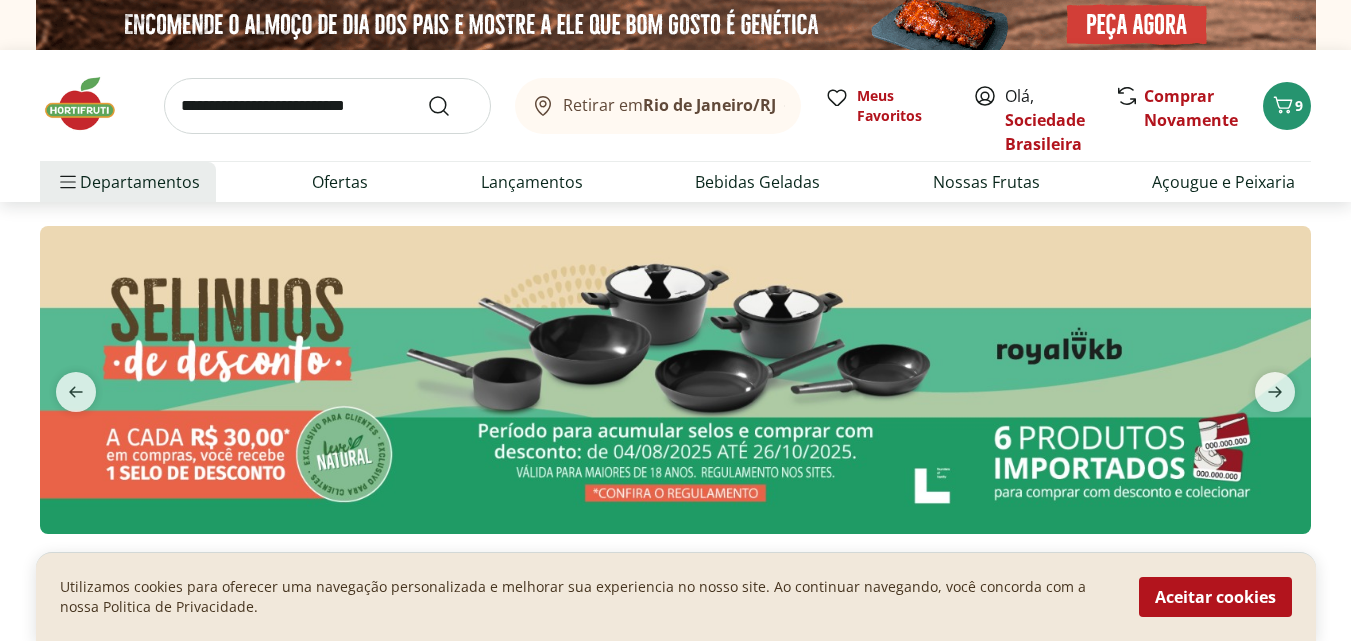 click at bounding box center (327, 106) 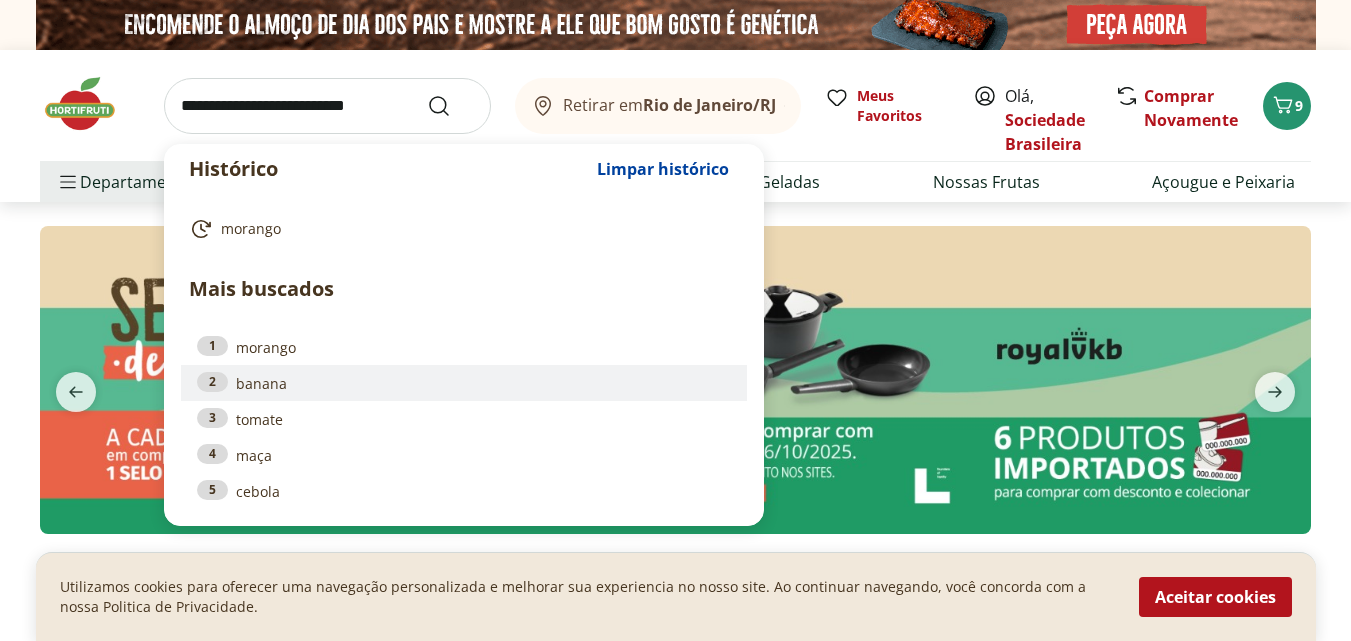 click on "2 banana" at bounding box center [464, 383] 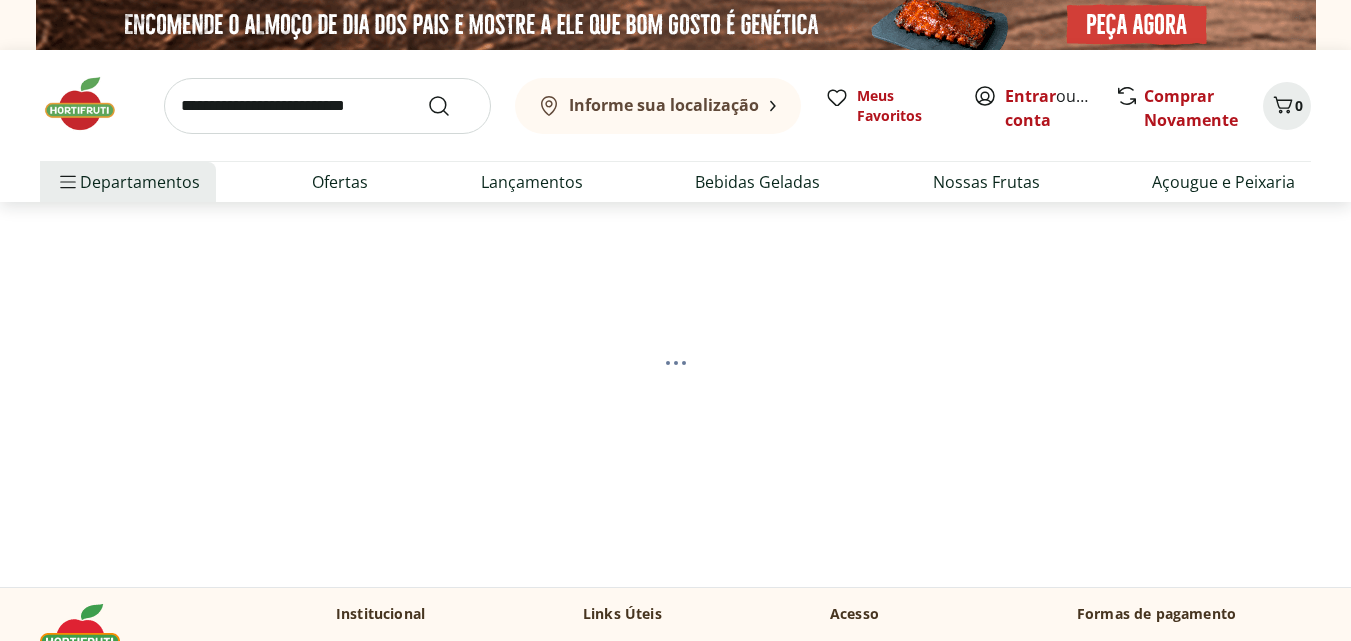 scroll, scrollTop: 0, scrollLeft: 0, axis: both 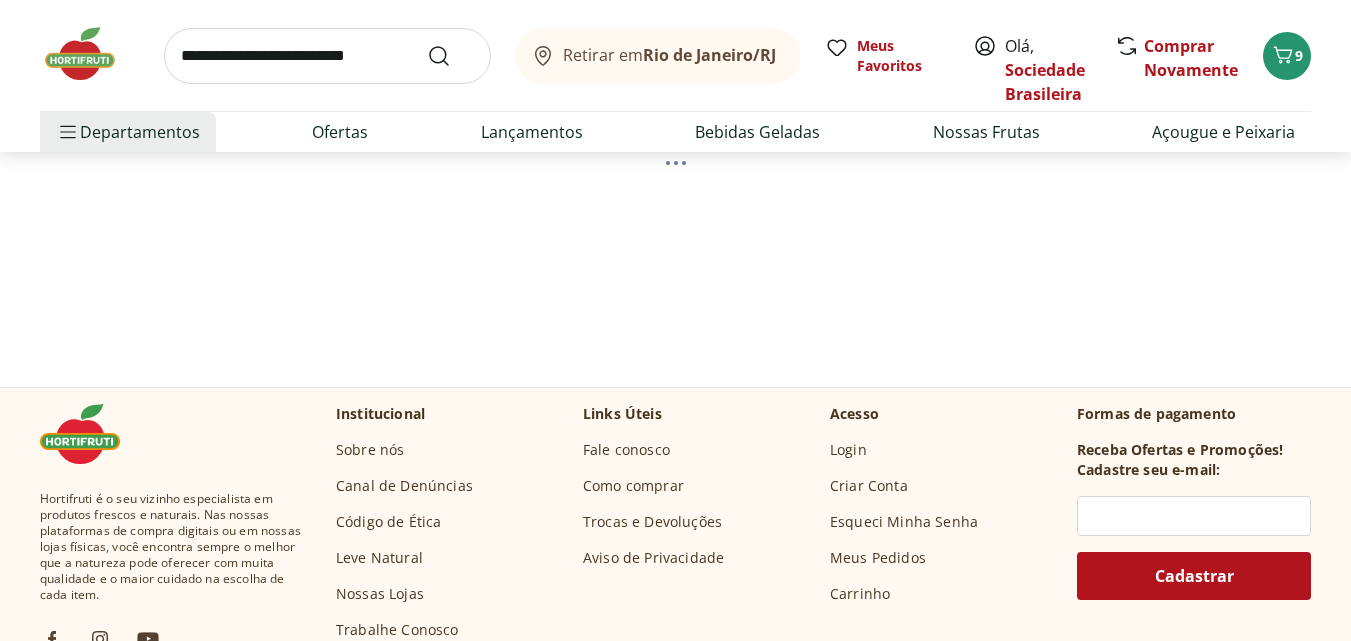 select on "**********" 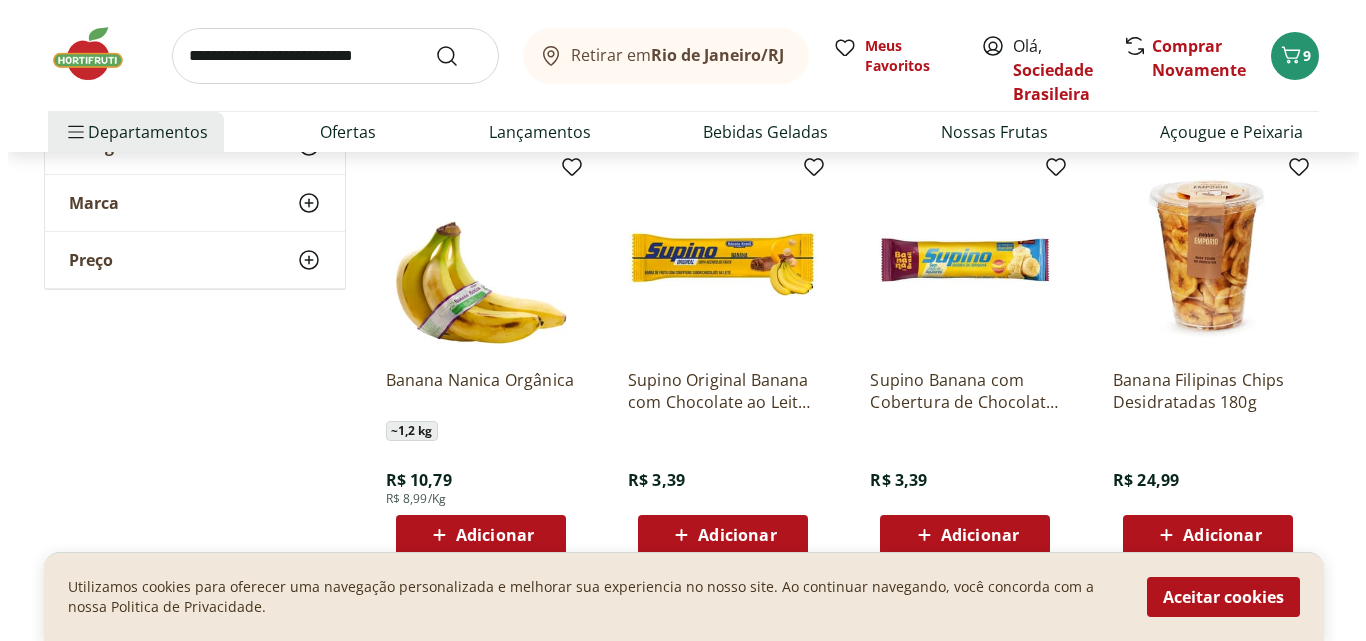 scroll, scrollTop: 300, scrollLeft: 0, axis: vertical 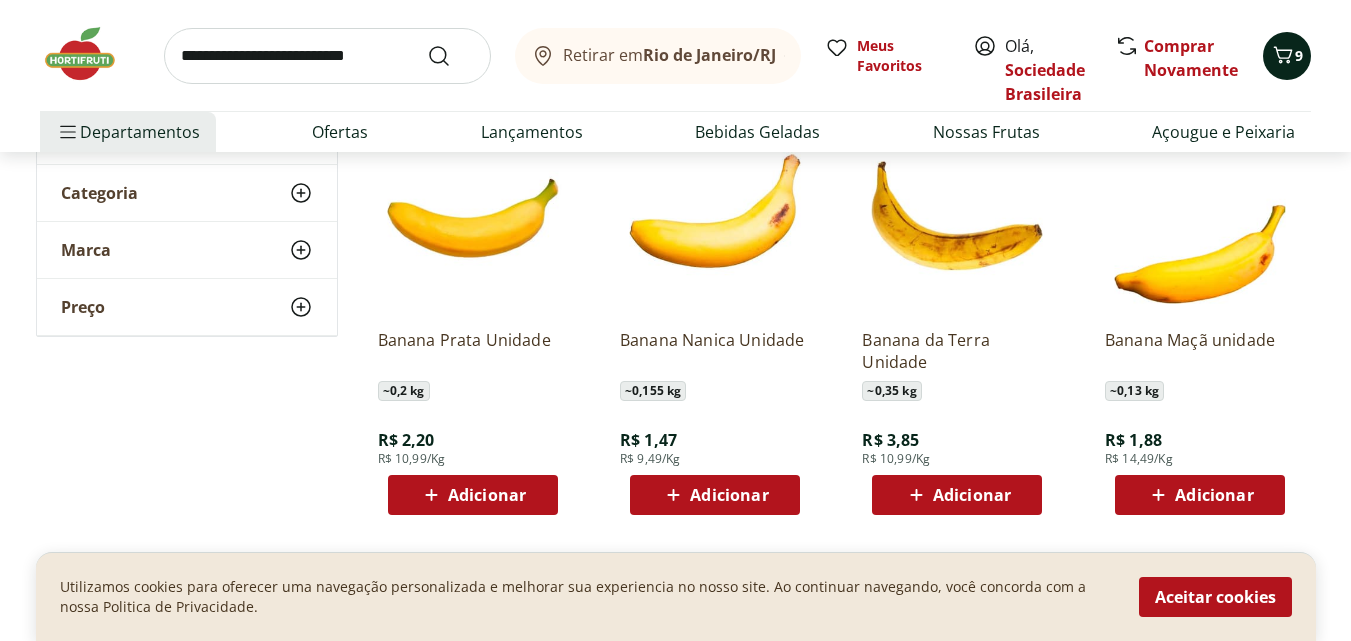 click on "9" at bounding box center (1299, 55) 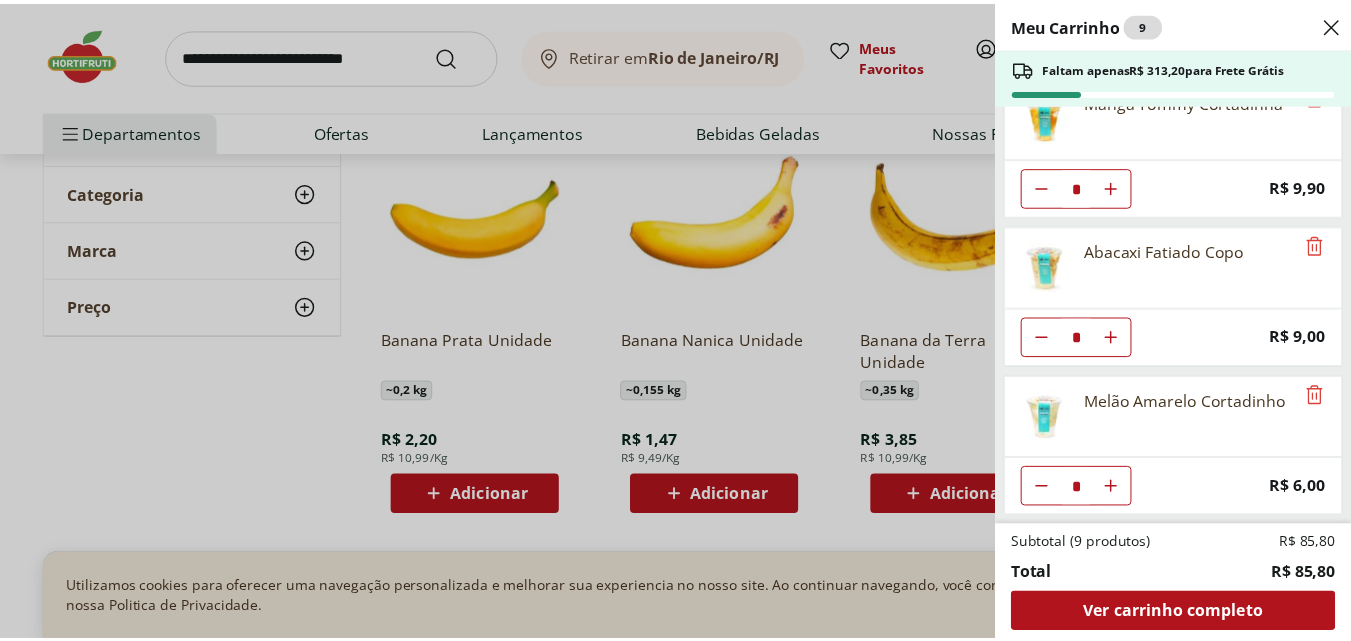 scroll, scrollTop: 0, scrollLeft: 0, axis: both 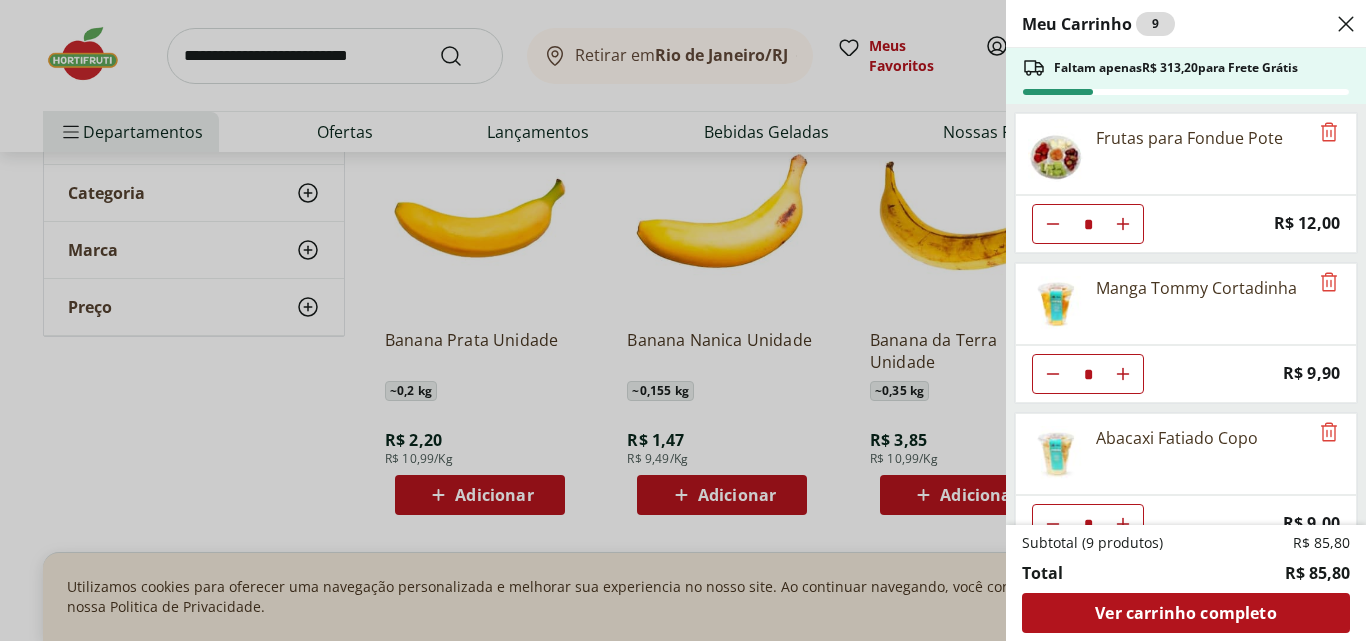 click 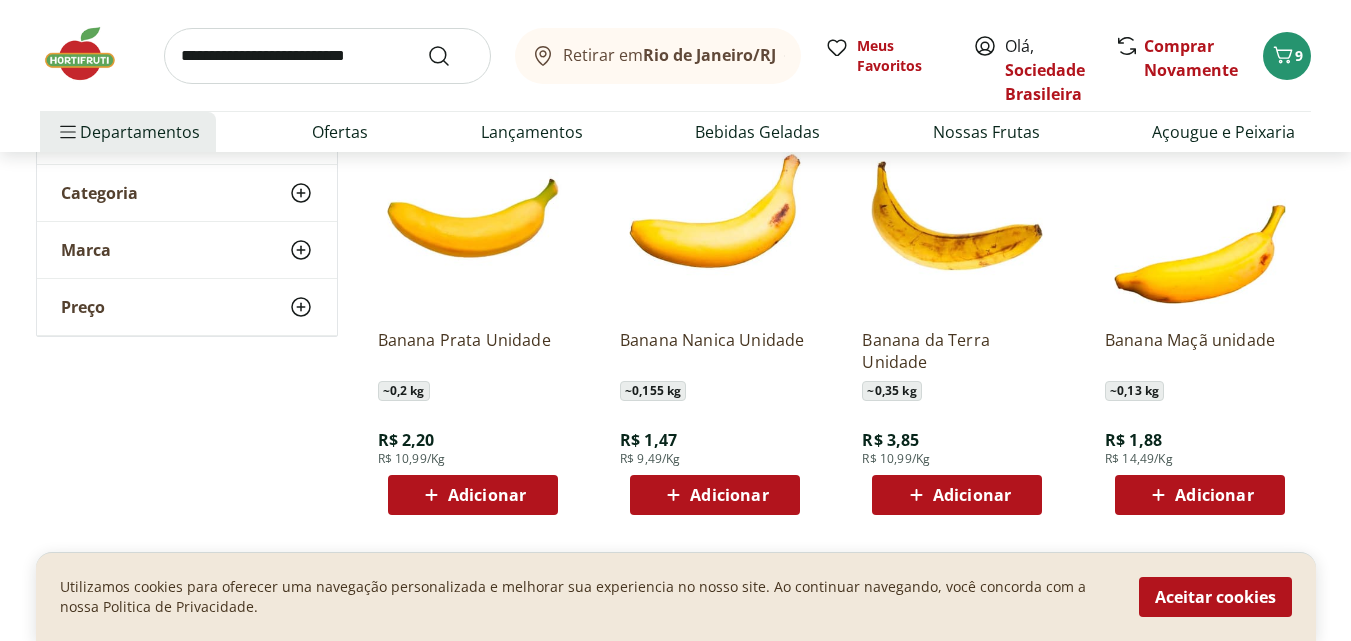 click at bounding box center (90, 54) 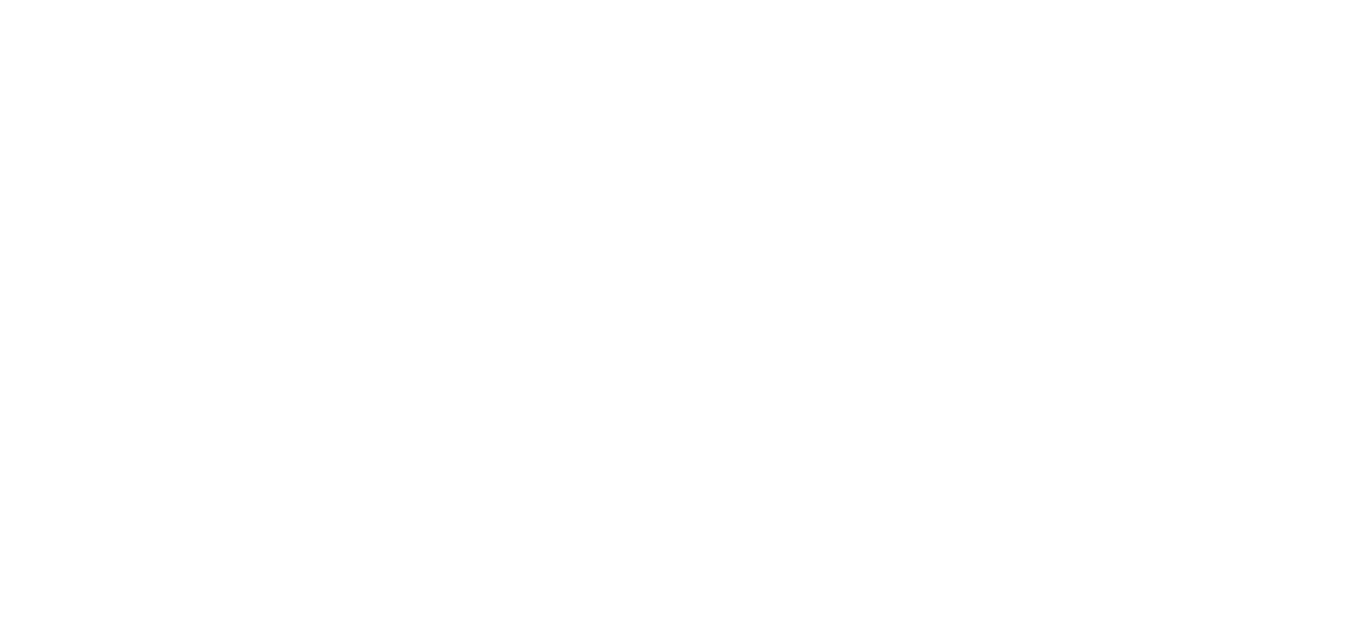 scroll, scrollTop: 0, scrollLeft: 0, axis: both 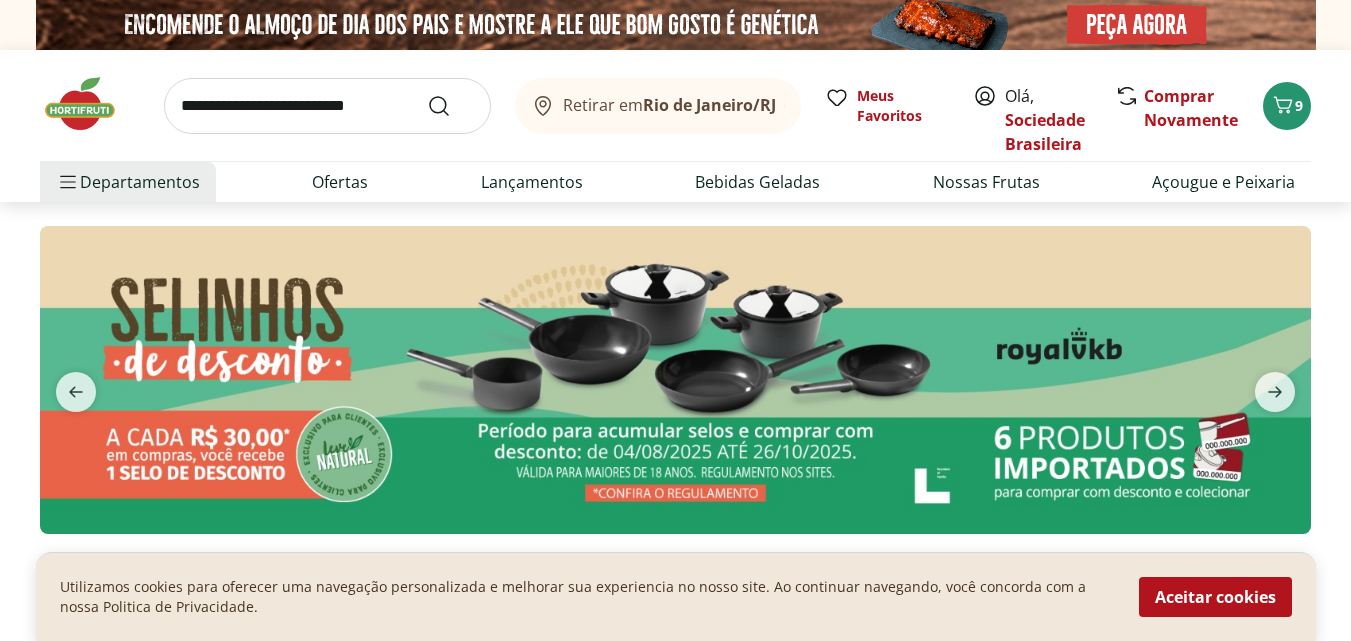 click at bounding box center [327, 106] 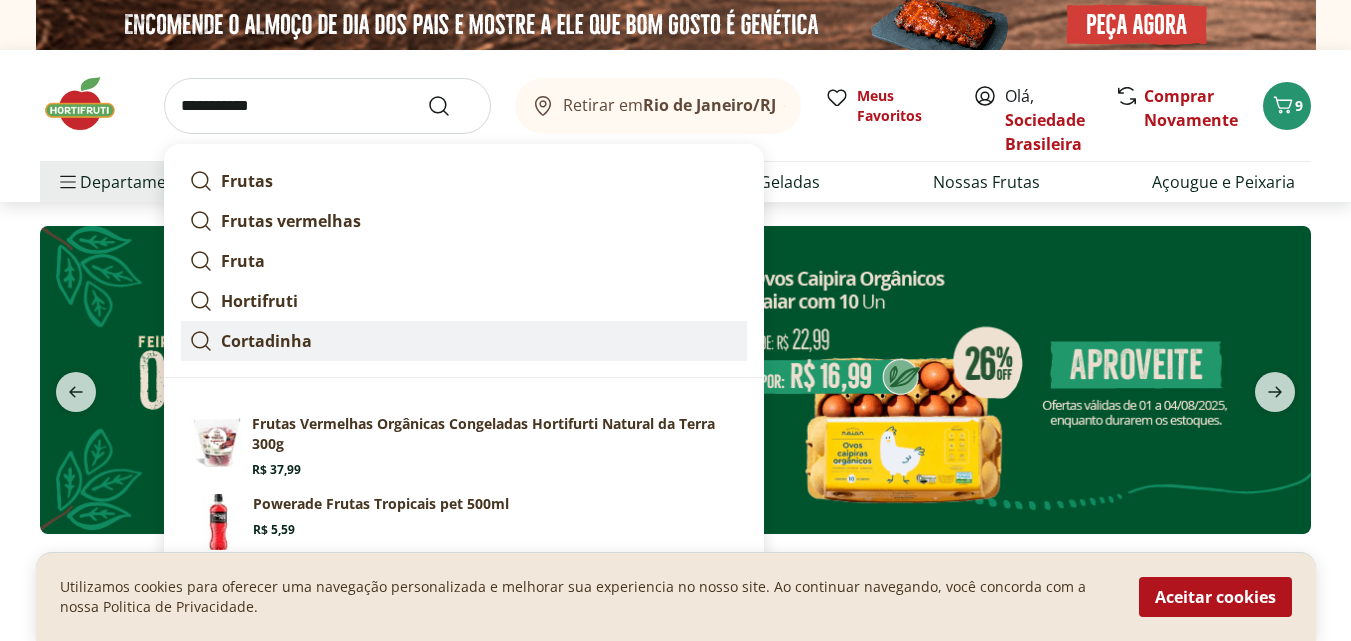 click on "Cortadinha" at bounding box center (266, 341) 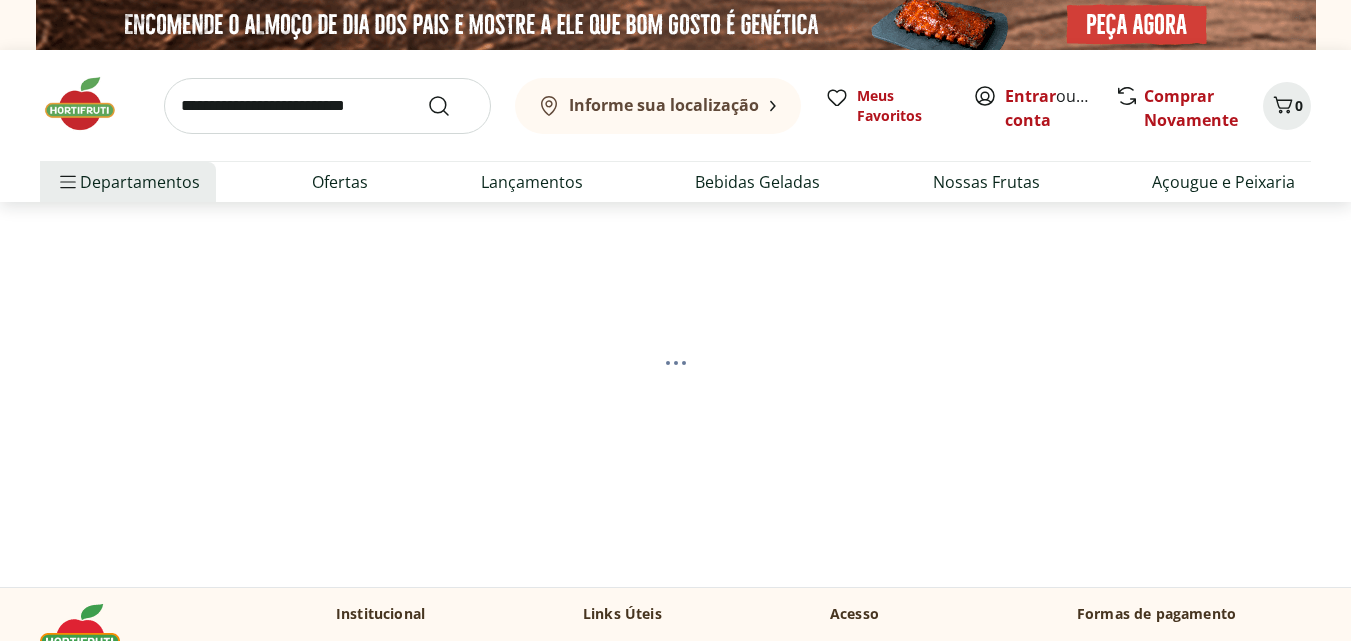 scroll, scrollTop: 0, scrollLeft: 0, axis: both 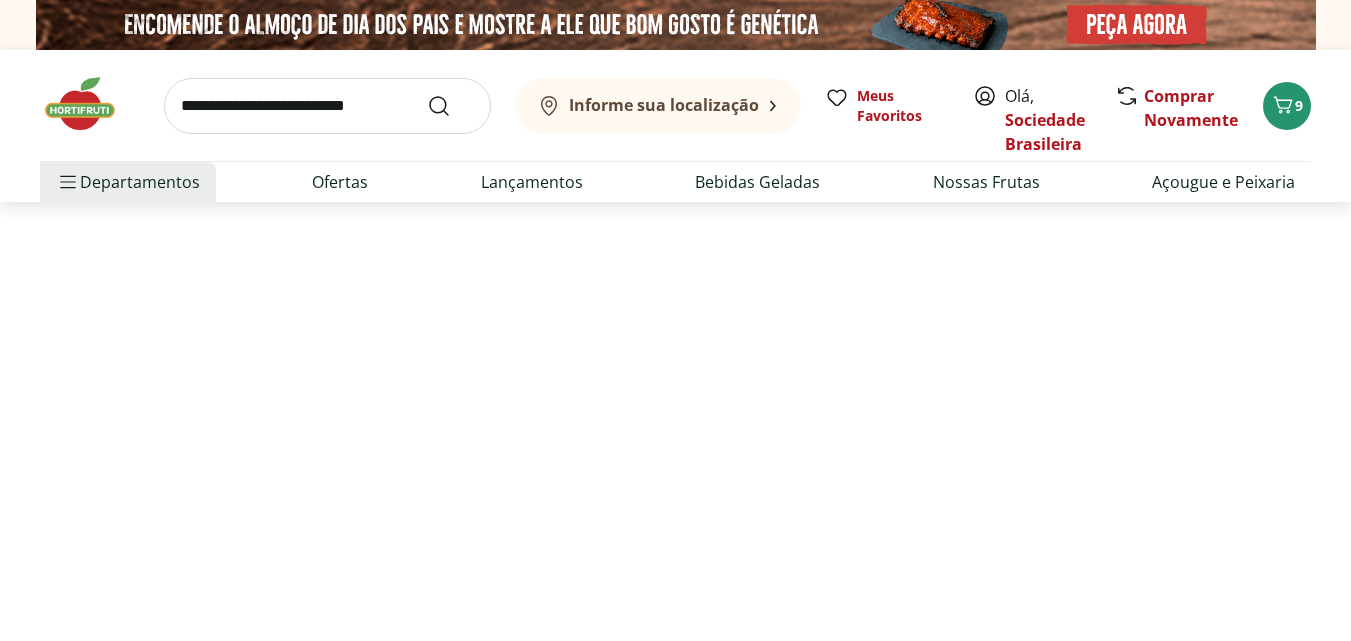 select on "**********" 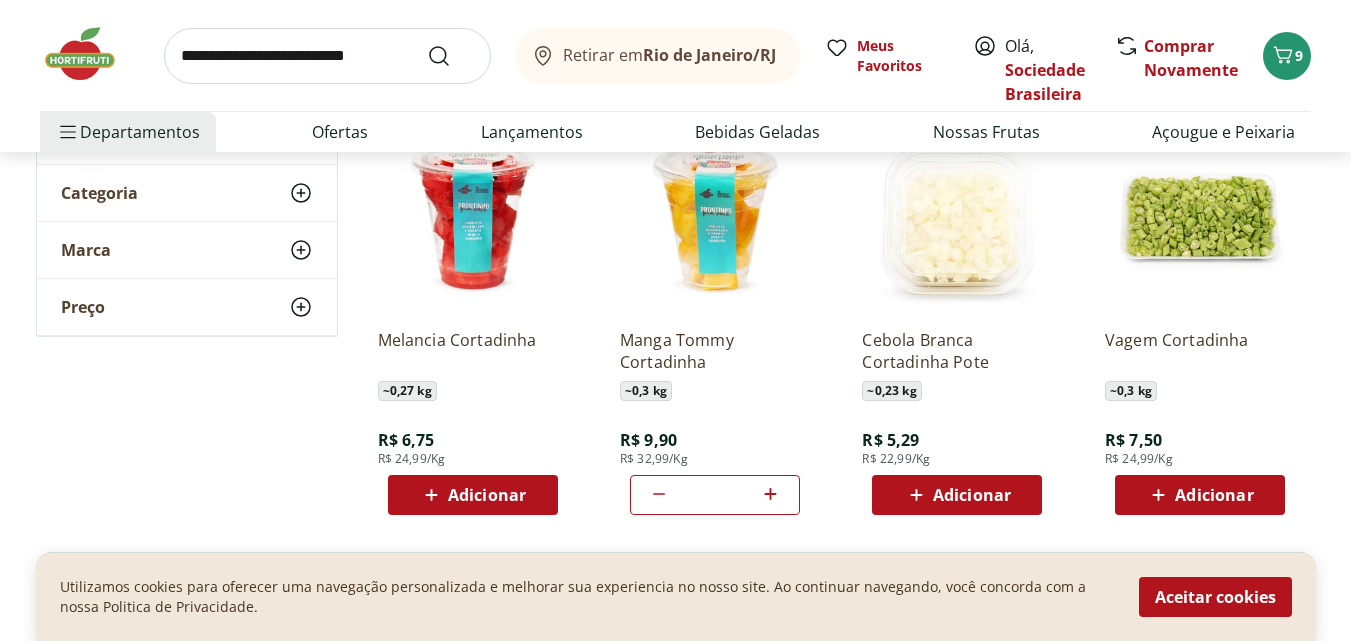 scroll, scrollTop: 400, scrollLeft: 0, axis: vertical 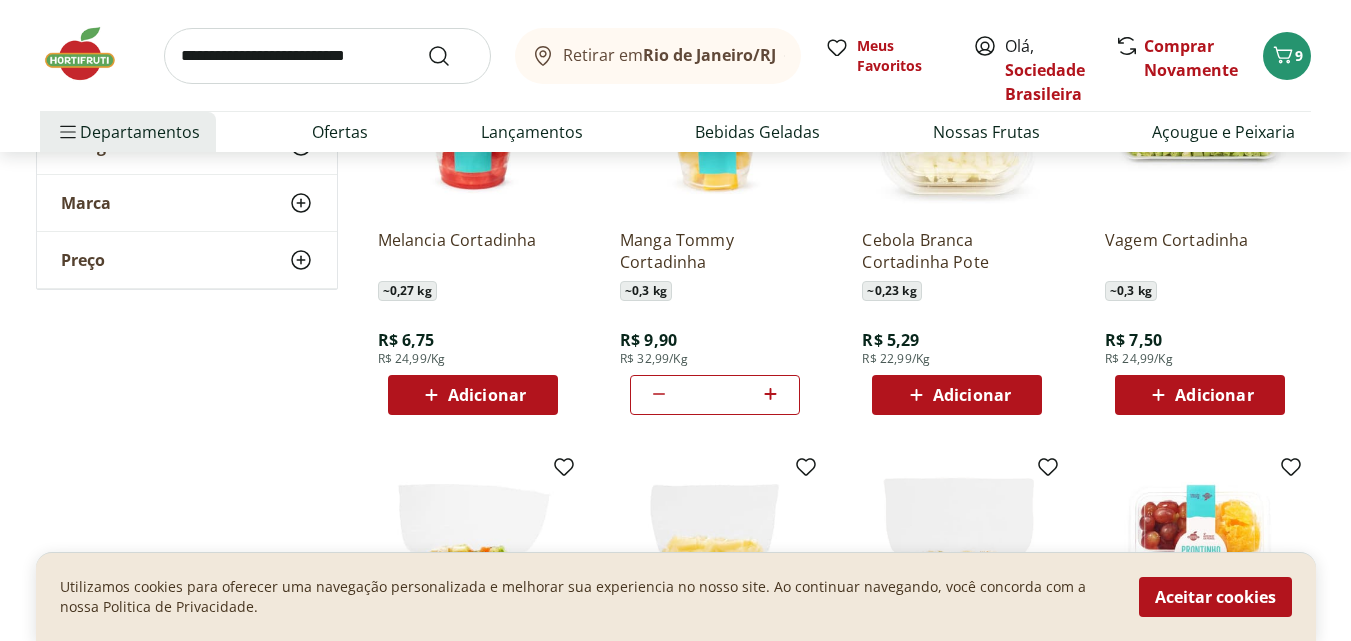 click on "Adicionar" at bounding box center (487, 395) 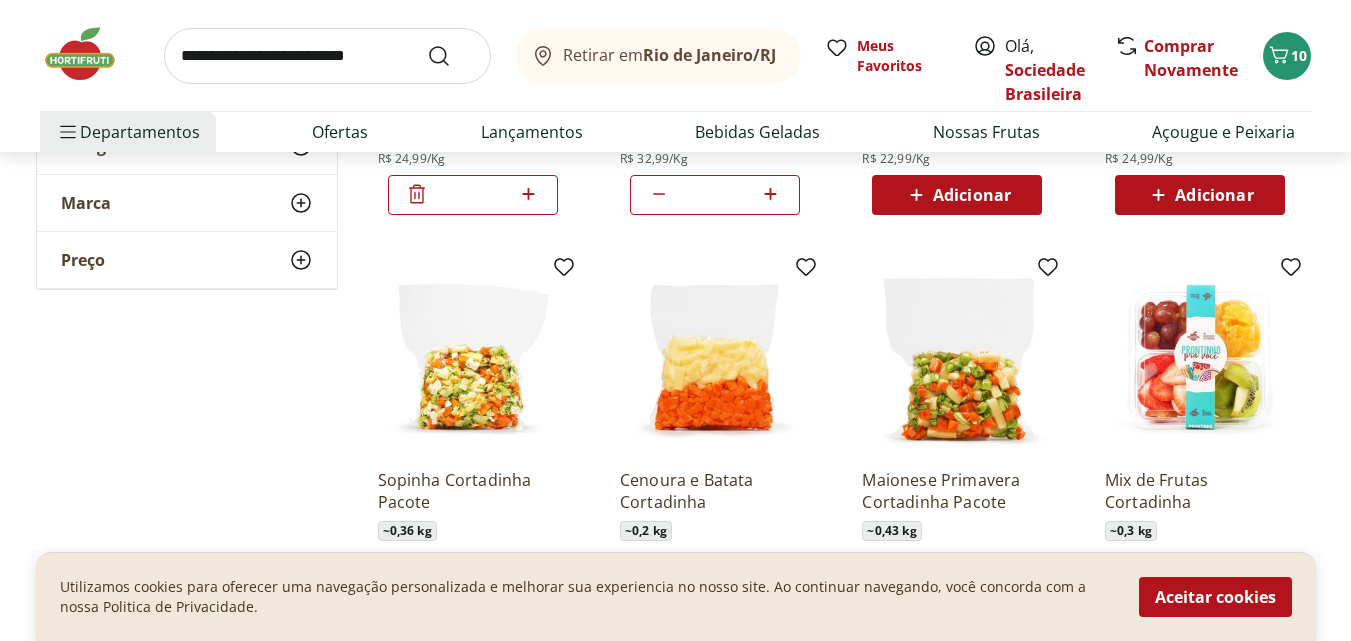 scroll, scrollTop: 700, scrollLeft: 0, axis: vertical 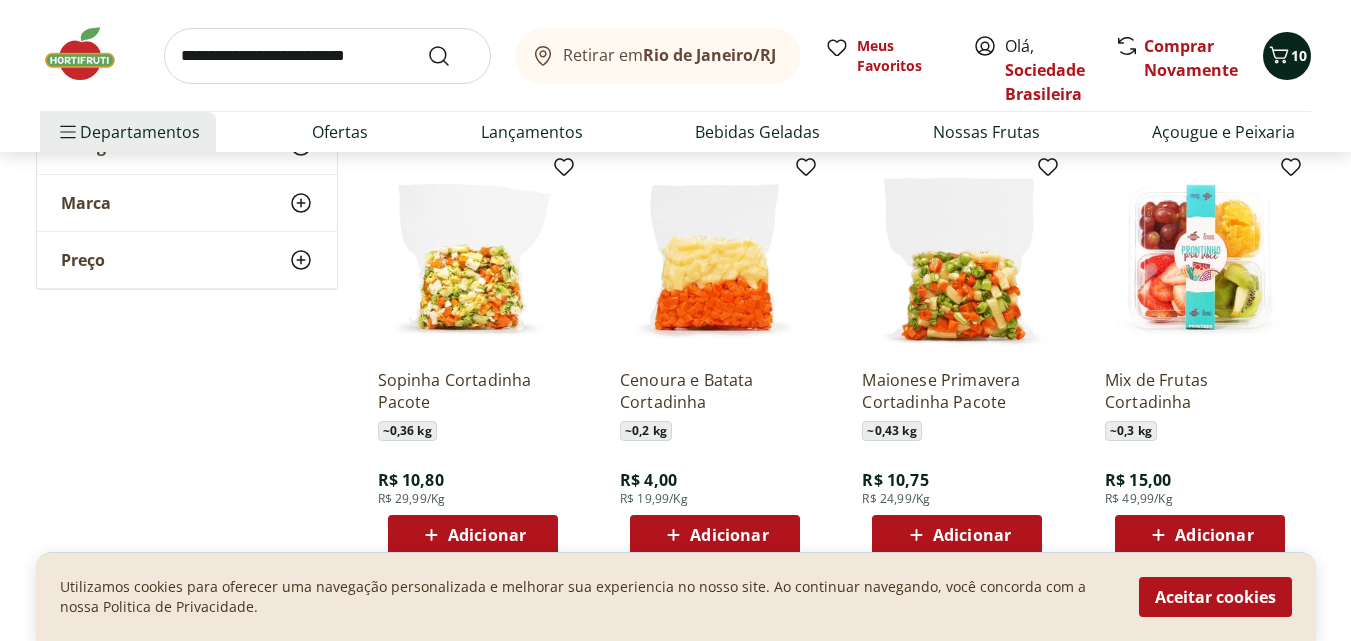 click 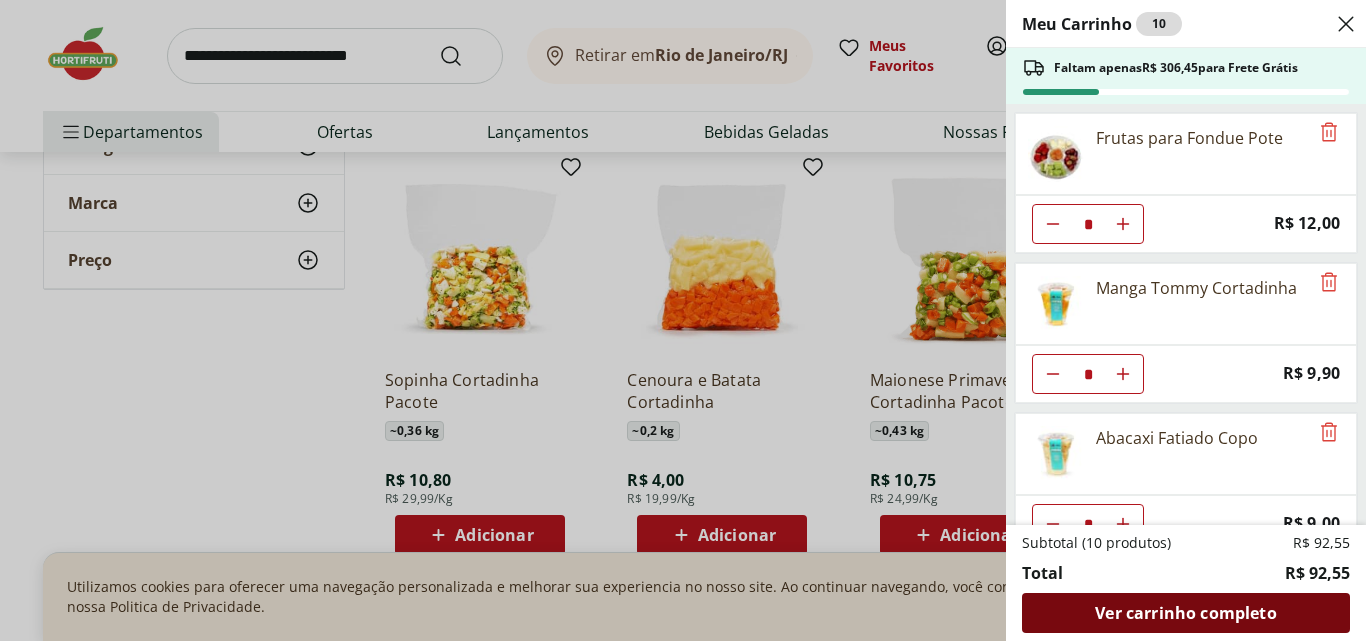 click on "Ver carrinho completo" at bounding box center (1185, 613) 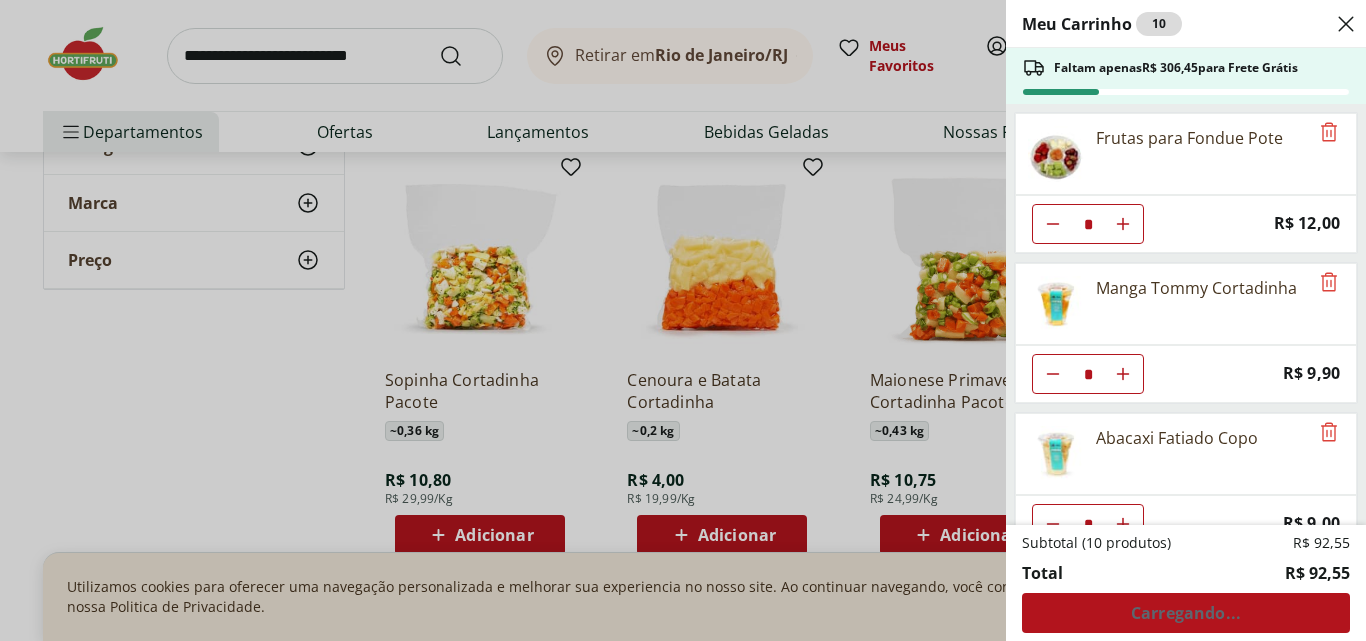 click 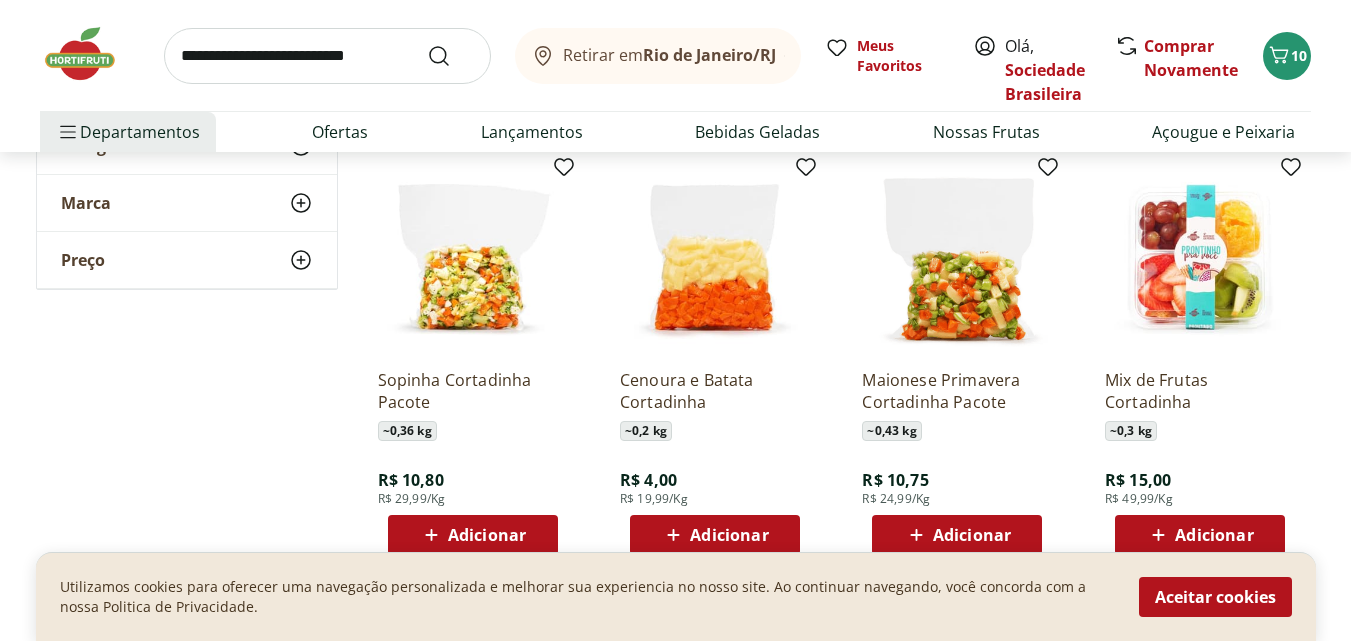 type on "*" 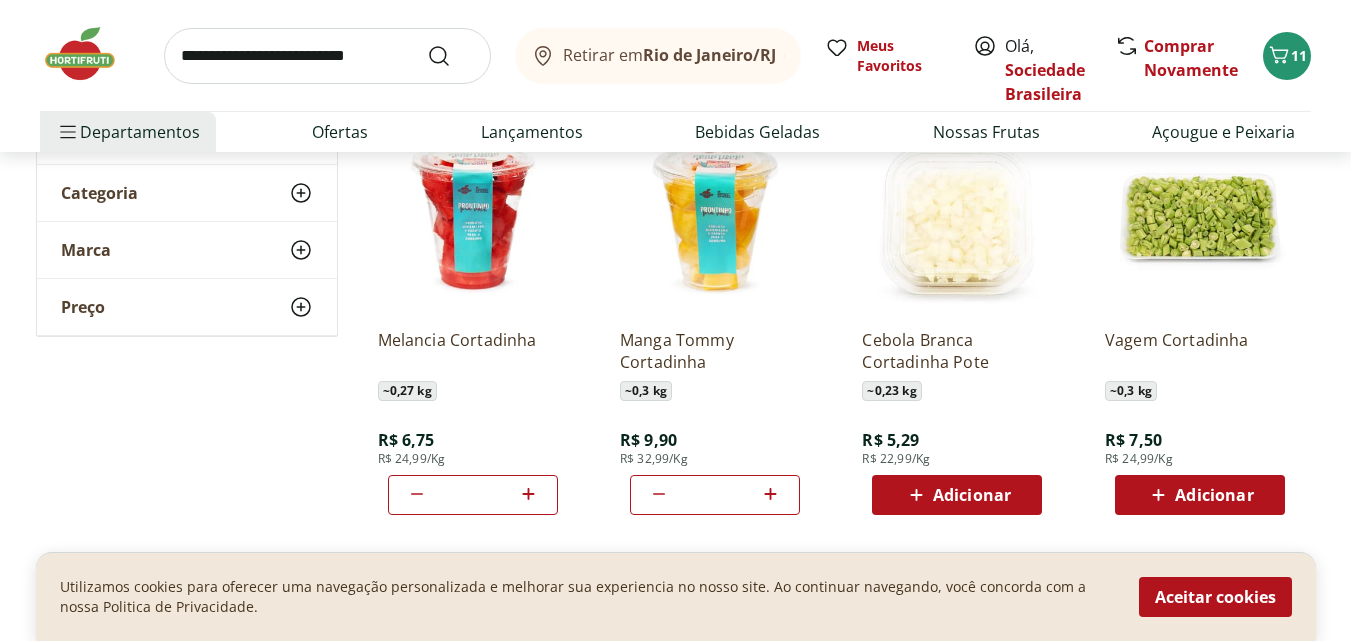 scroll, scrollTop: 100, scrollLeft: 0, axis: vertical 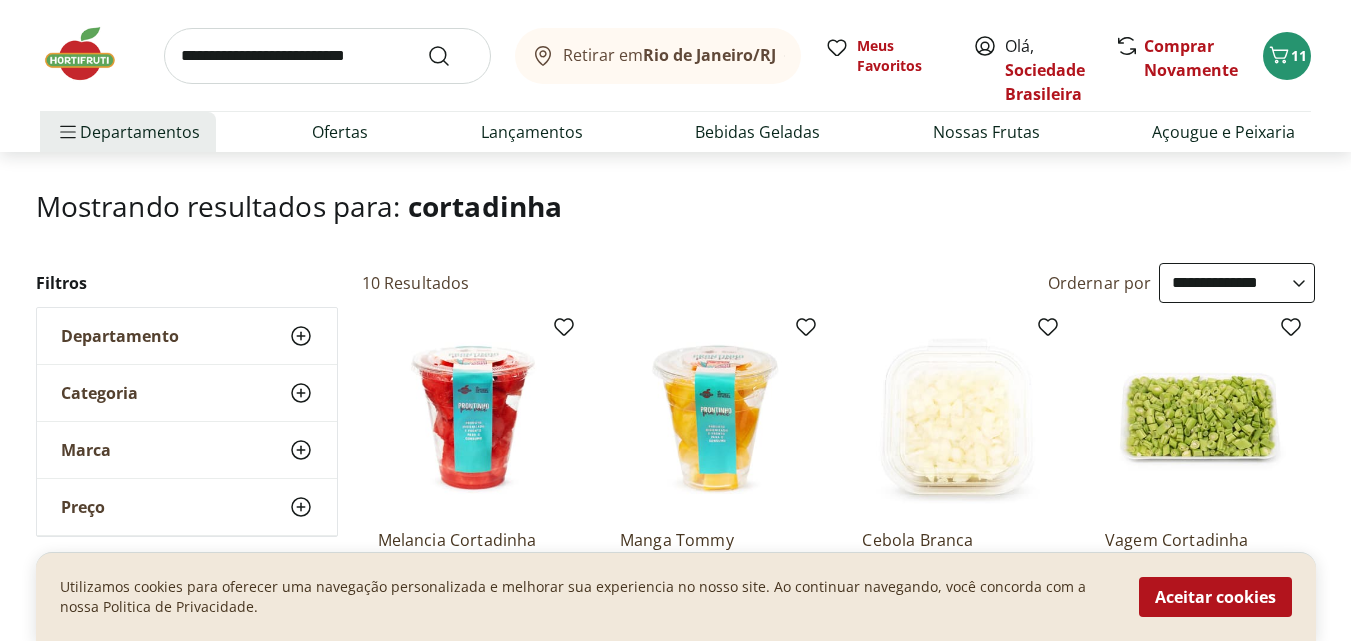 click on "Departamento" at bounding box center [120, 336] 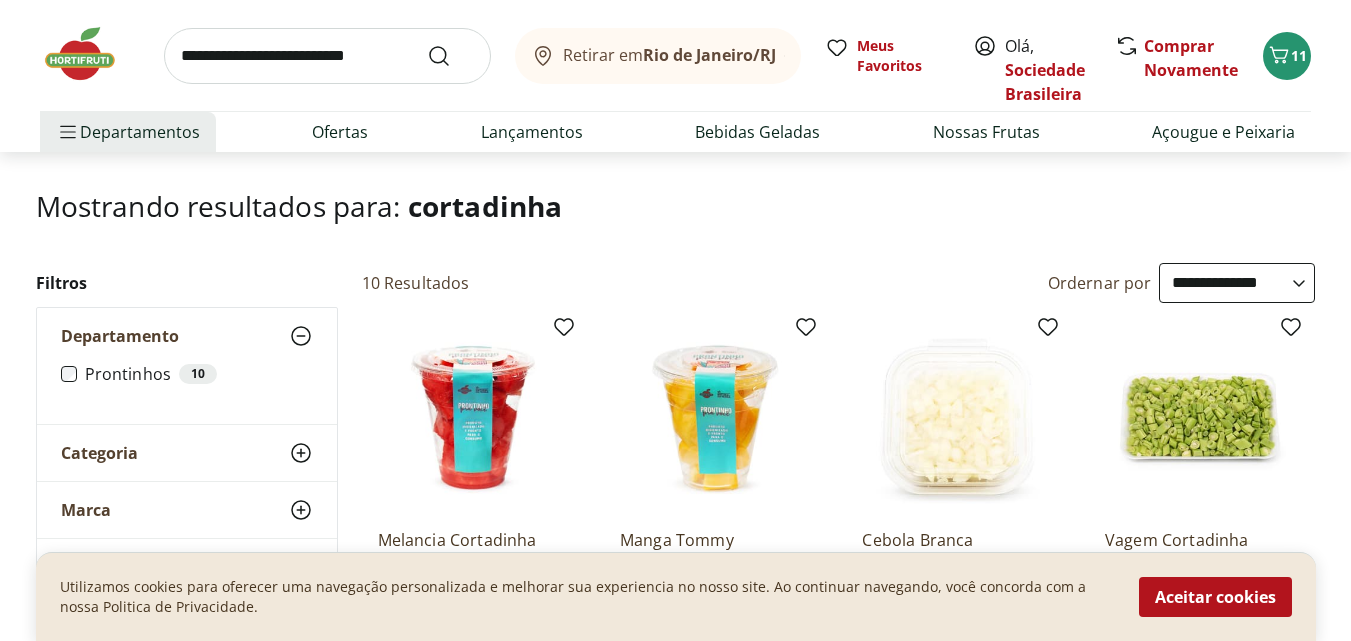 click on "Prontinhos   10" at bounding box center (199, 374) 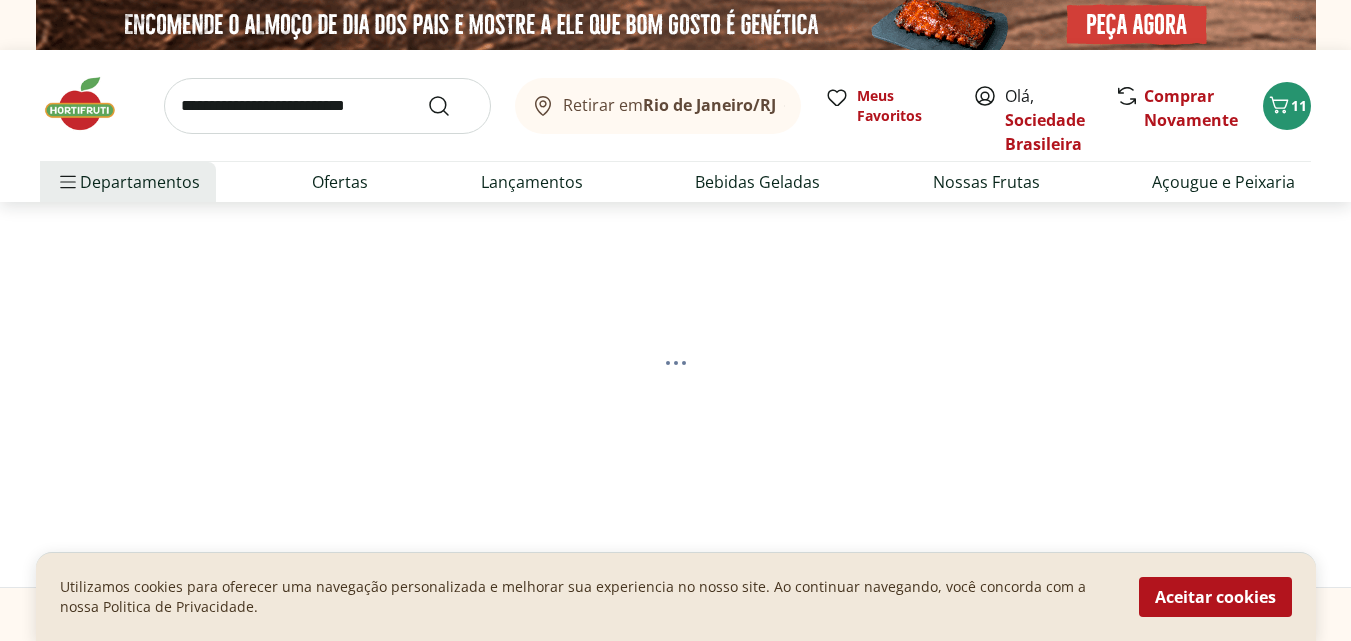 select on "**********" 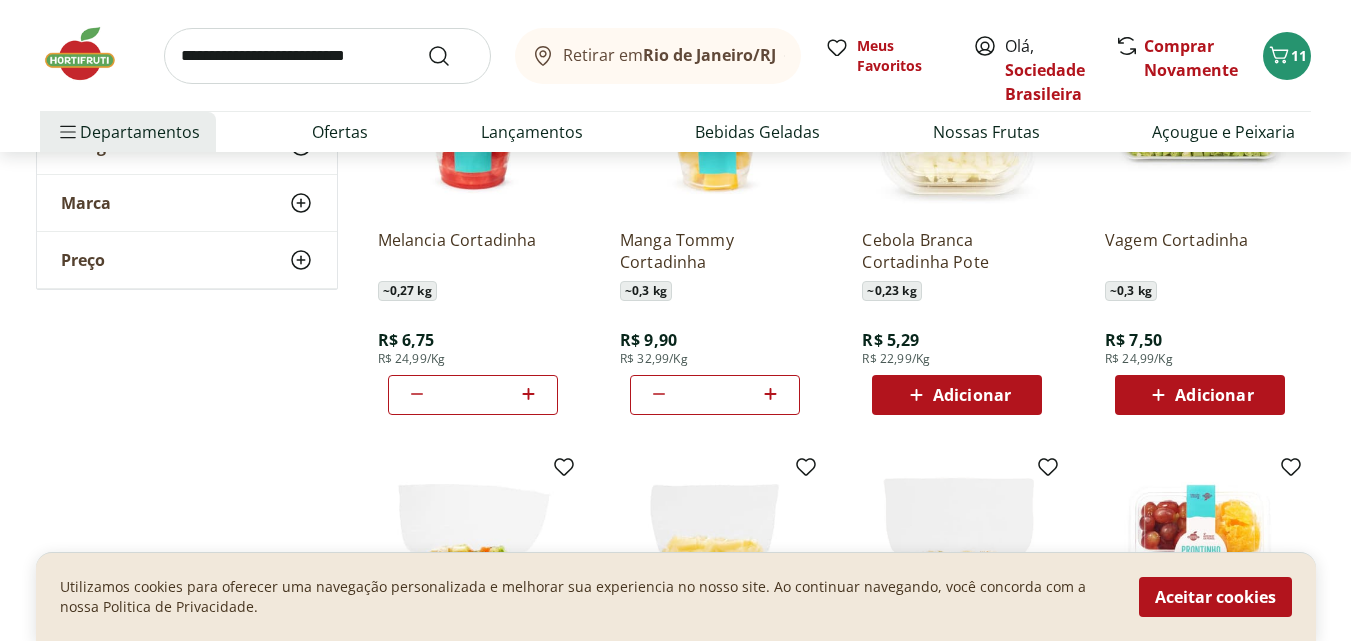 scroll, scrollTop: 300, scrollLeft: 0, axis: vertical 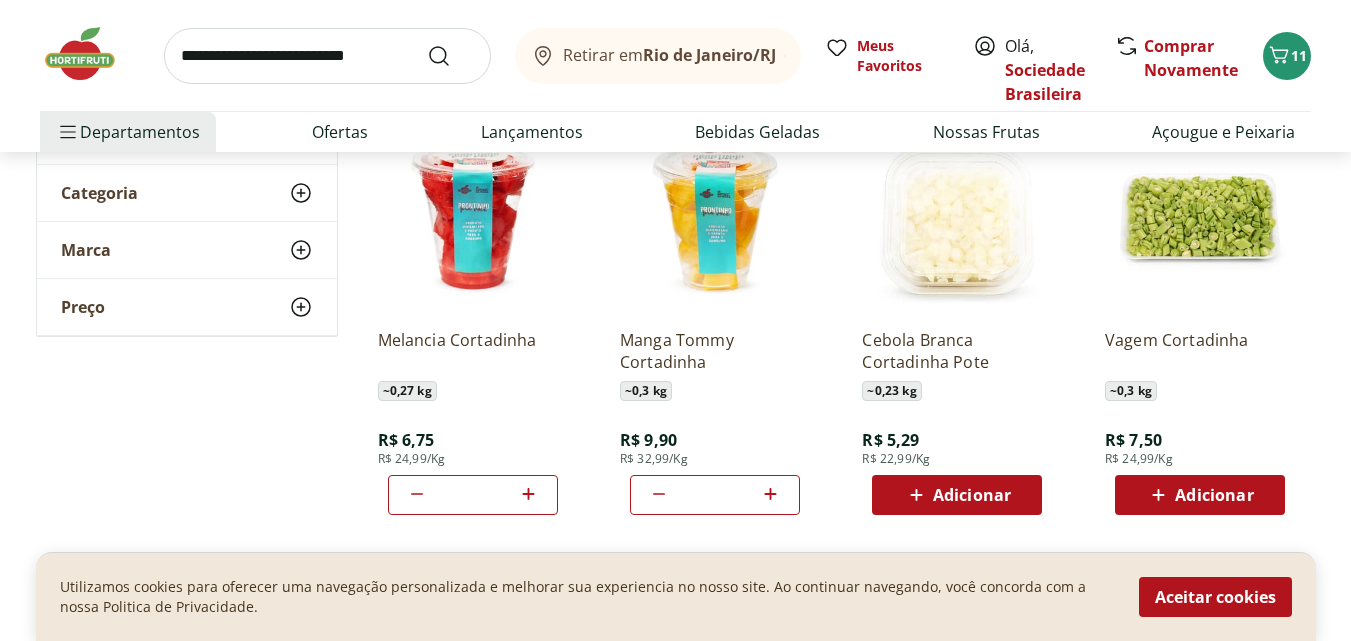 click at bounding box center [327, 56] 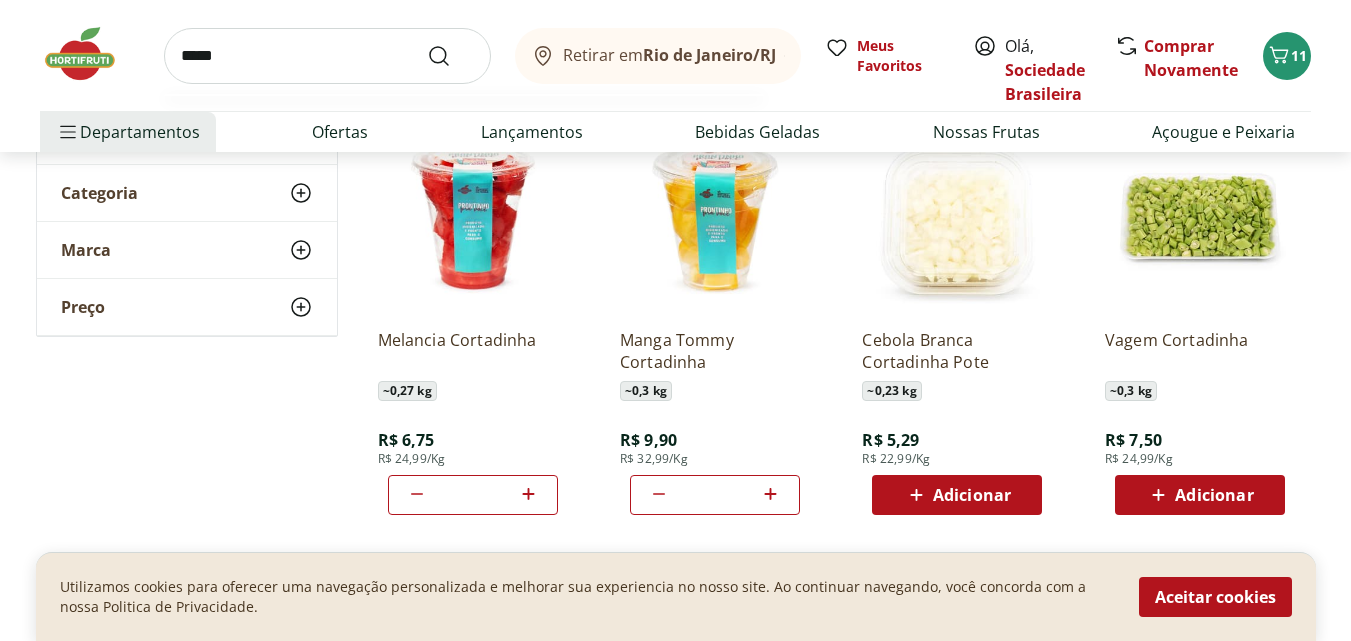 type on "*****" 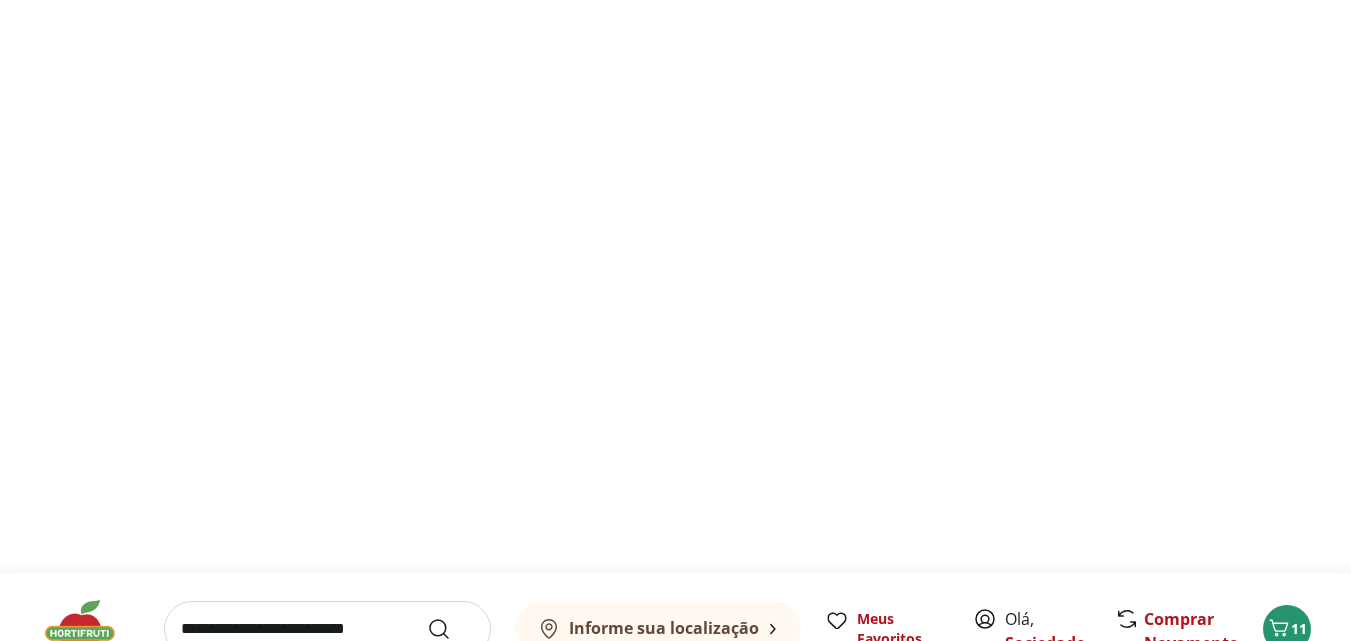 scroll, scrollTop: 0, scrollLeft: 0, axis: both 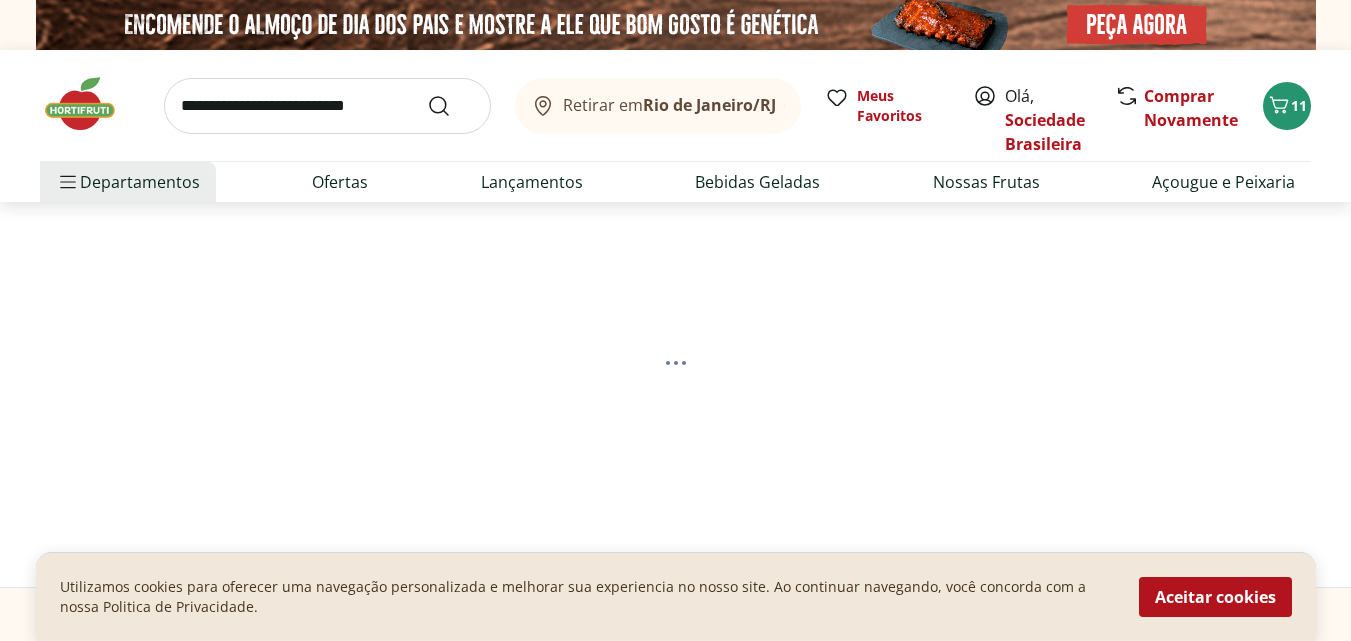 select on "**********" 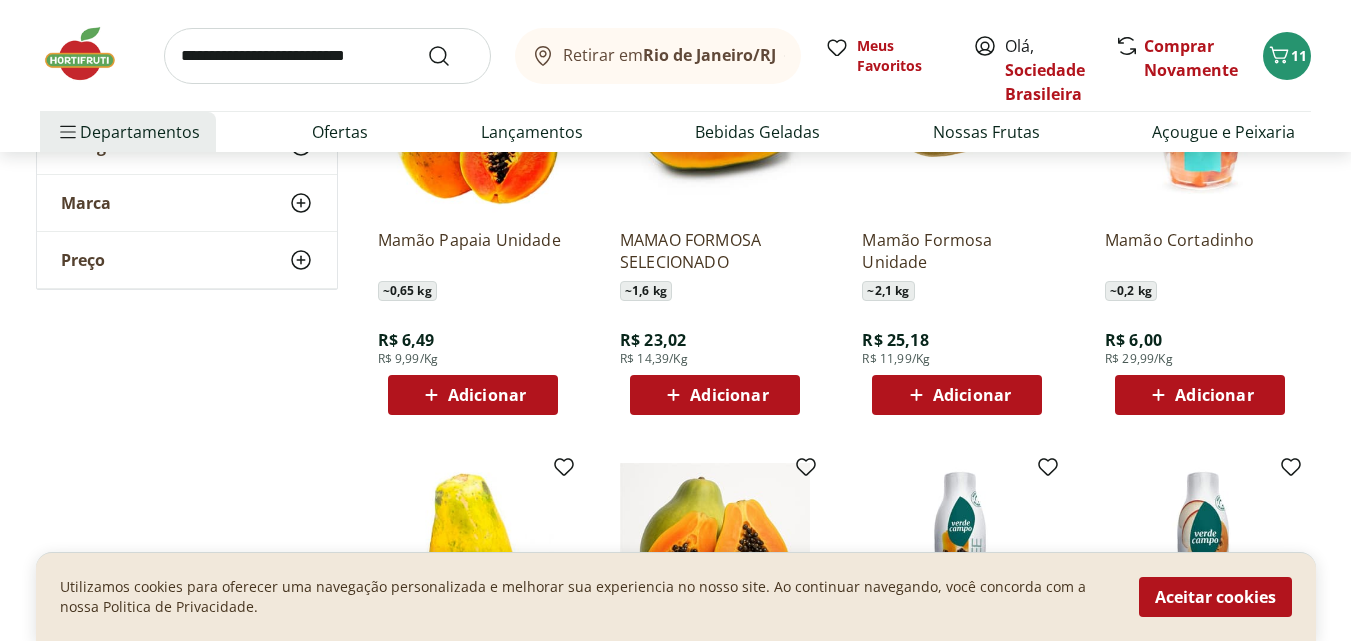 scroll, scrollTop: 300, scrollLeft: 0, axis: vertical 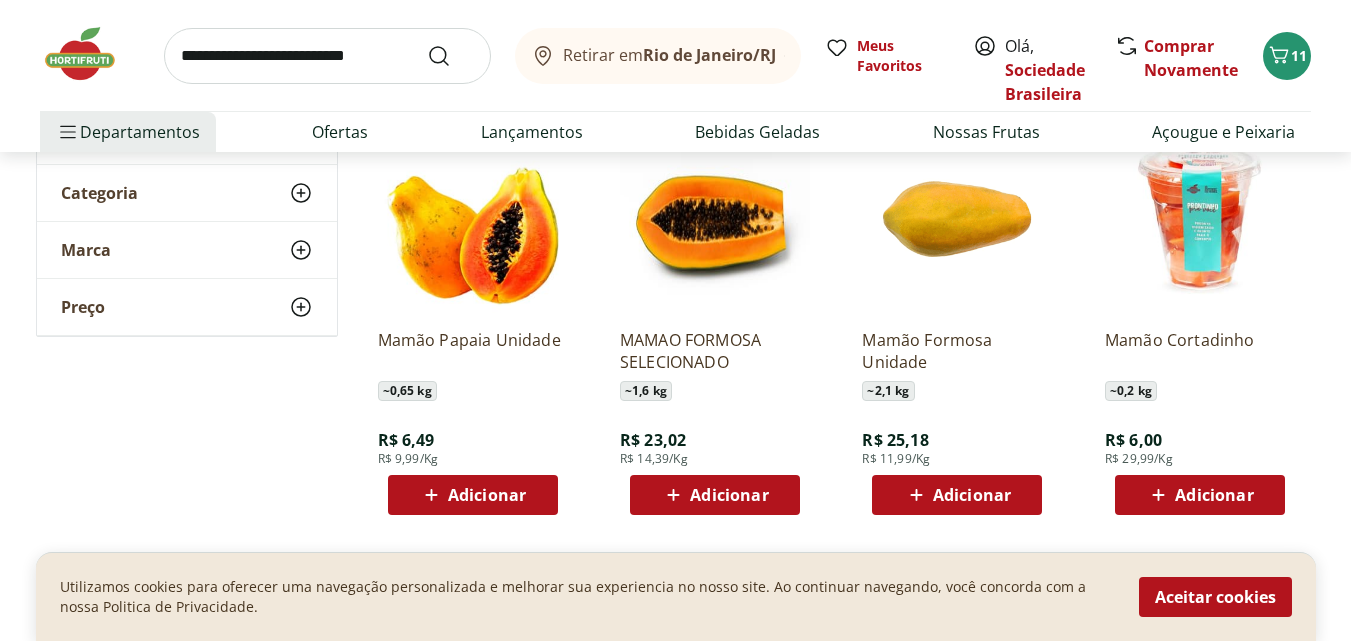 click on "Adicionar" at bounding box center (1214, 495) 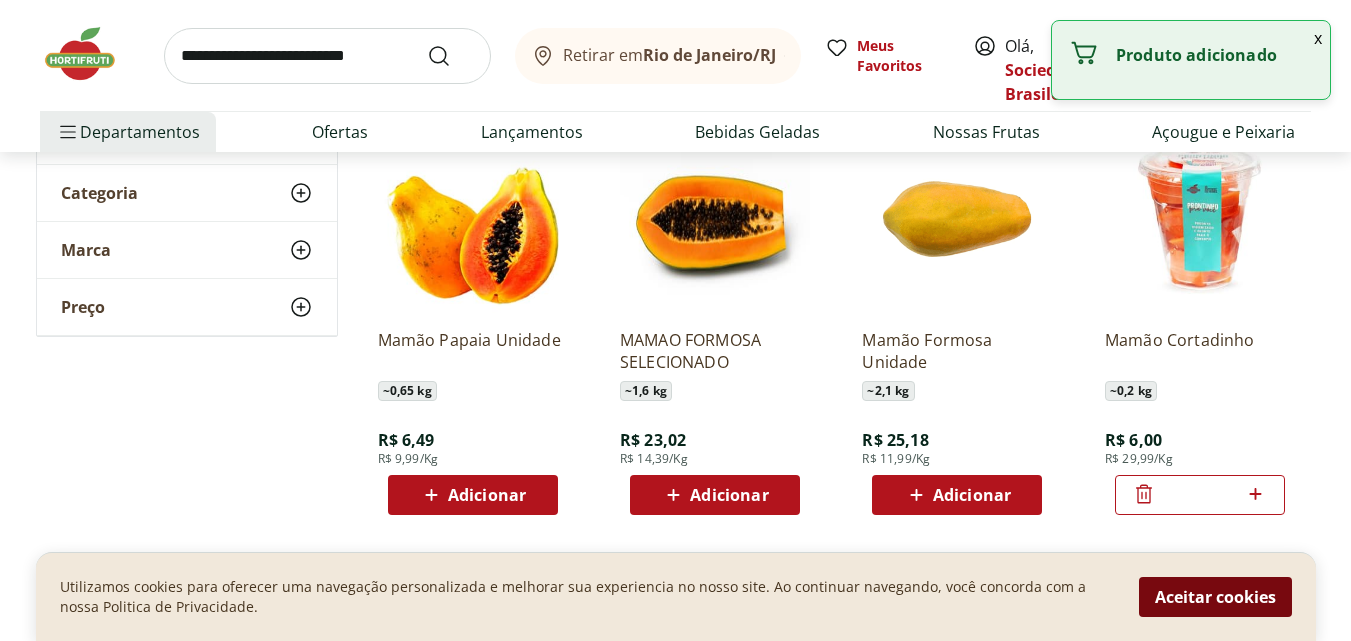 click on "Aceitar cookies" at bounding box center [1215, 597] 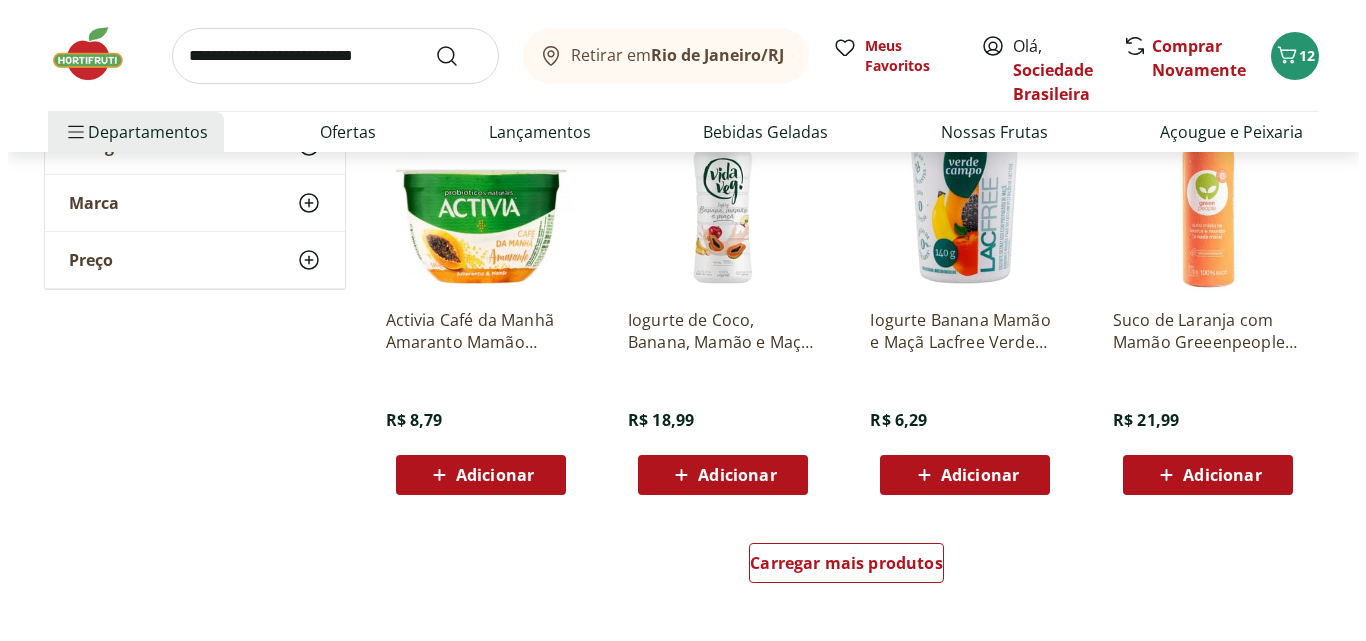 scroll, scrollTop: 800, scrollLeft: 0, axis: vertical 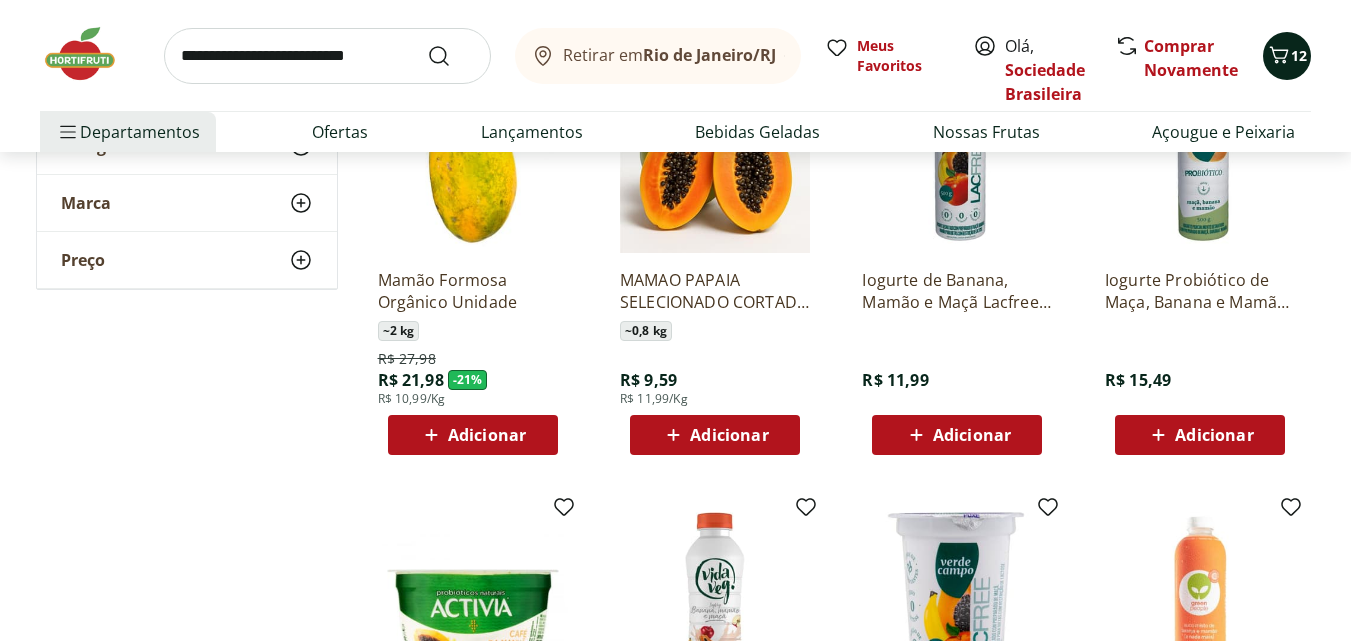 click 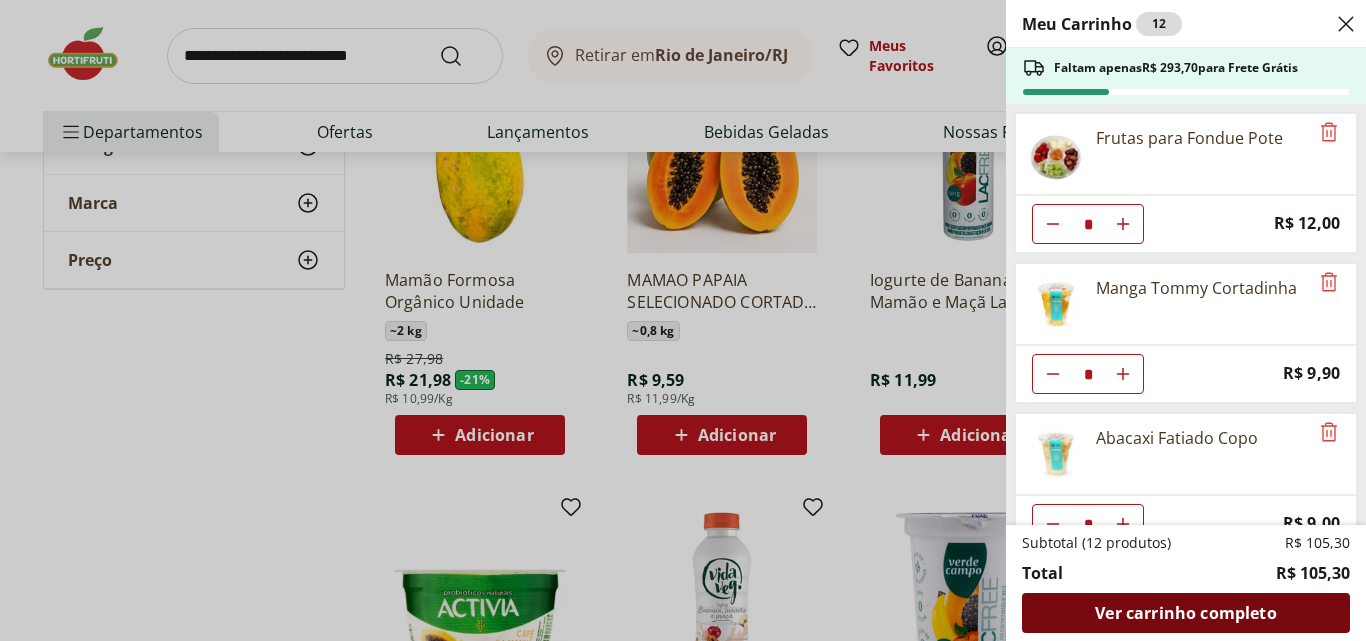 click on "Ver carrinho completo" at bounding box center [1185, 613] 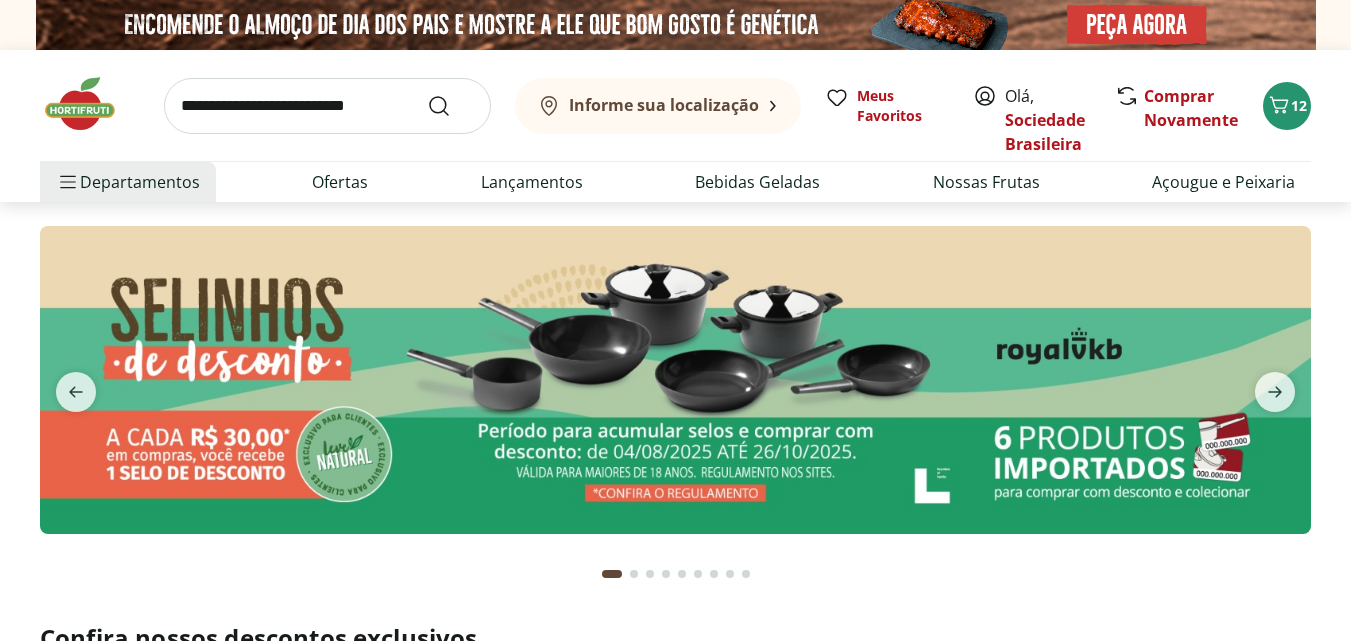 scroll, scrollTop: 0, scrollLeft: 0, axis: both 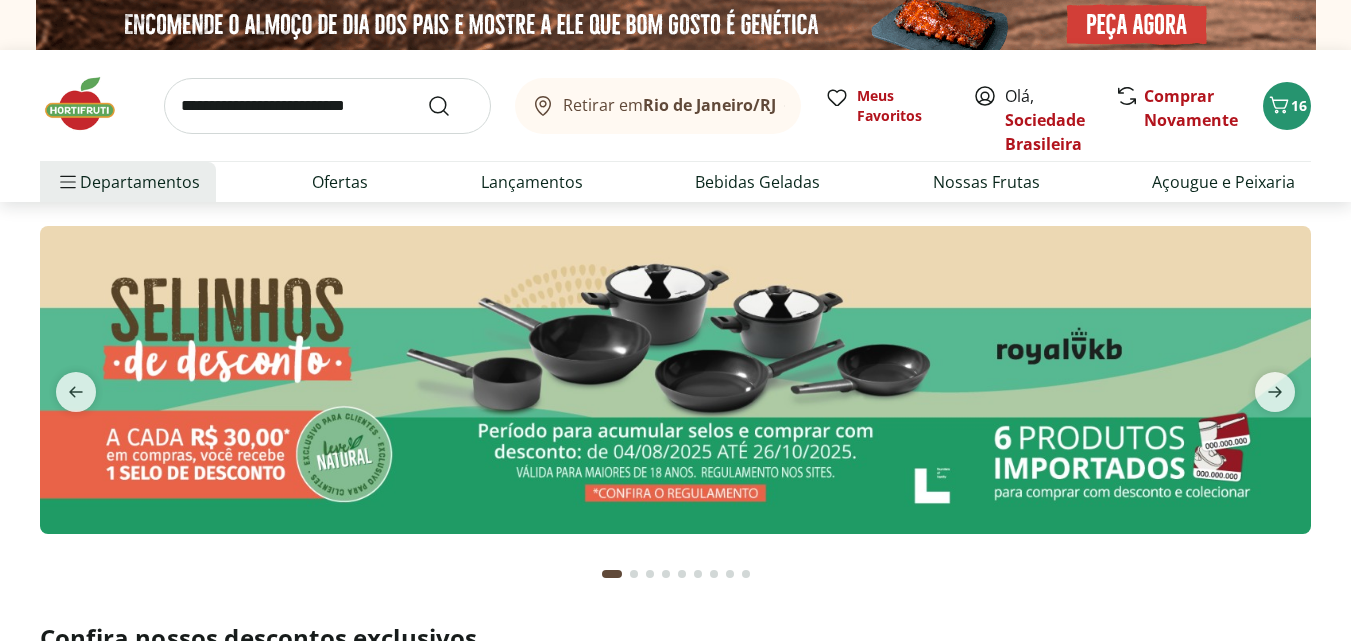 click at bounding box center (327, 106) 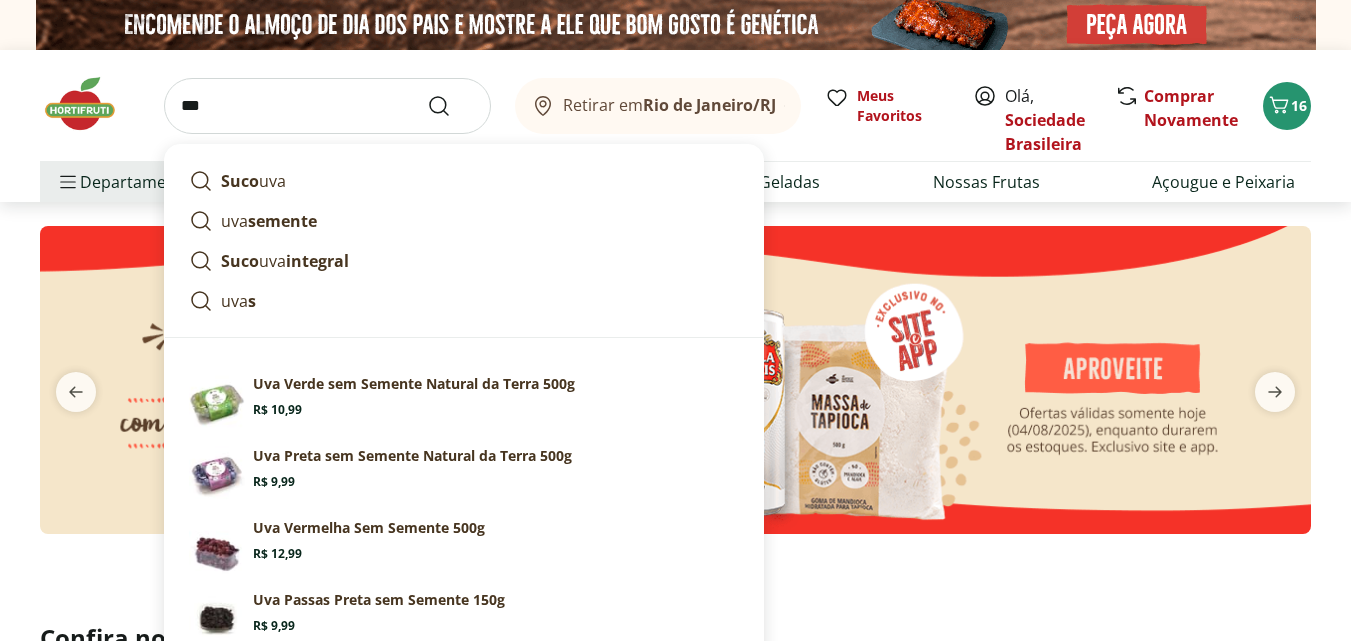 type on "***" 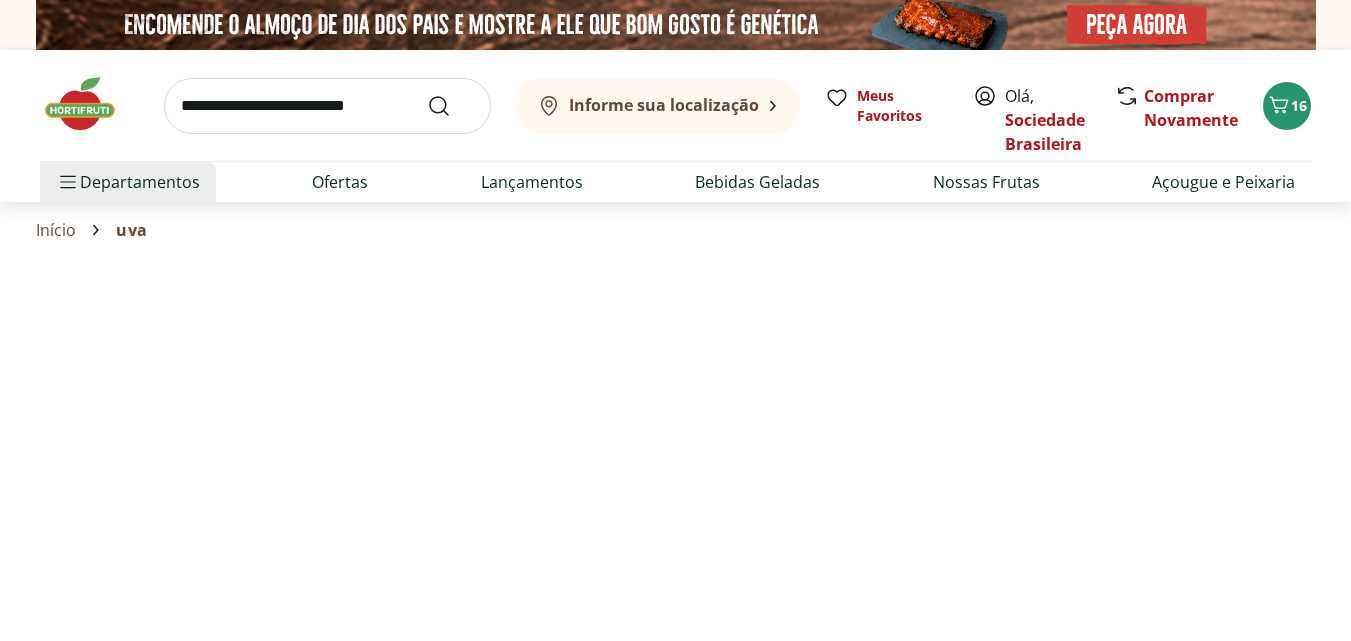 select on "**********" 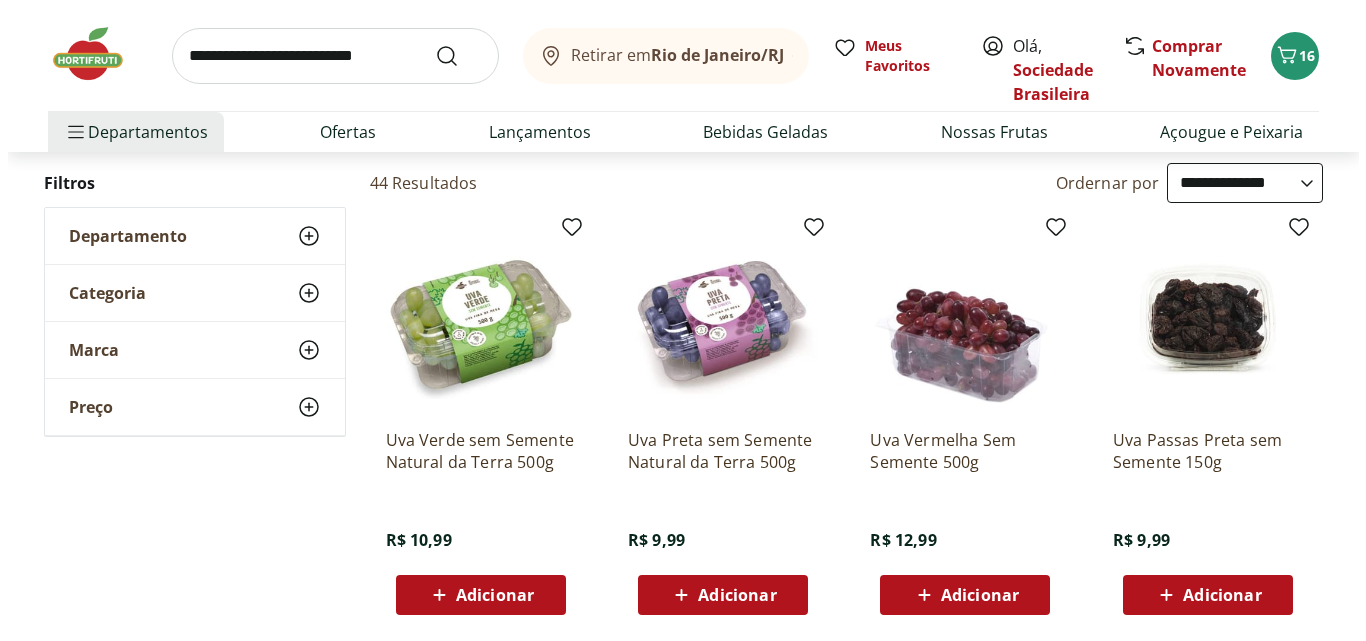 scroll, scrollTop: 300, scrollLeft: 0, axis: vertical 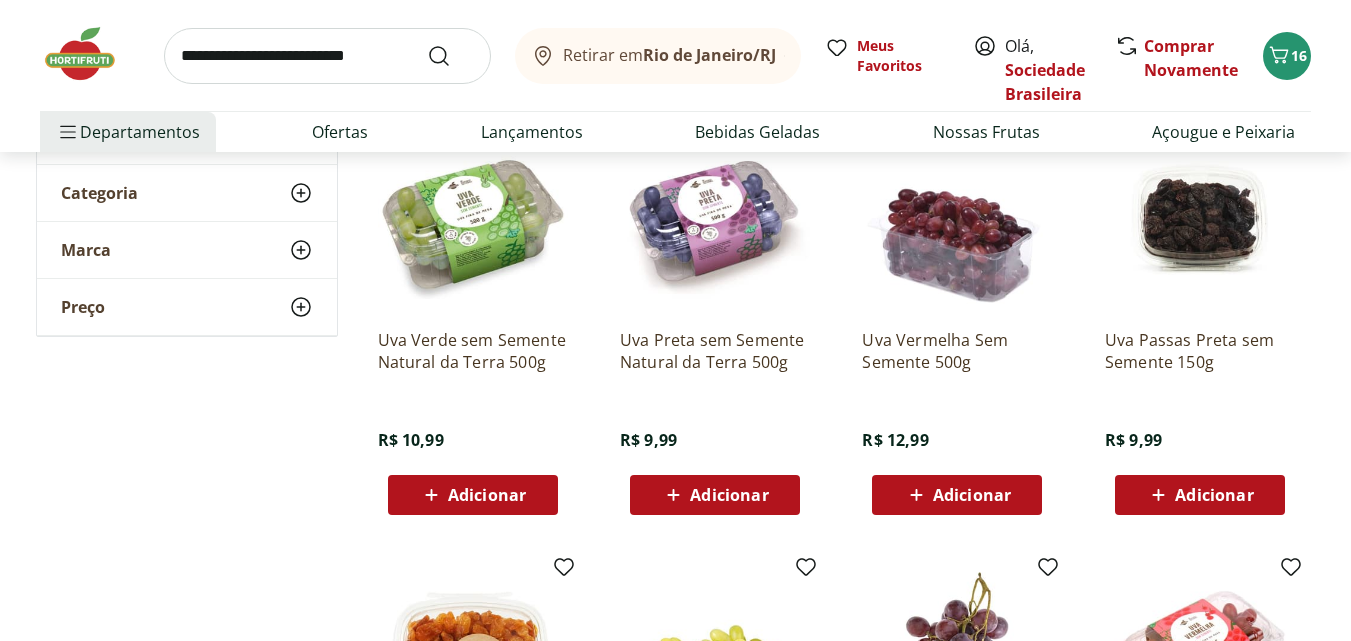 click on "Uva Verde sem Semente Natural da Terra 500g R$ 10,99 Adicionar" at bounding box center (473, 319) 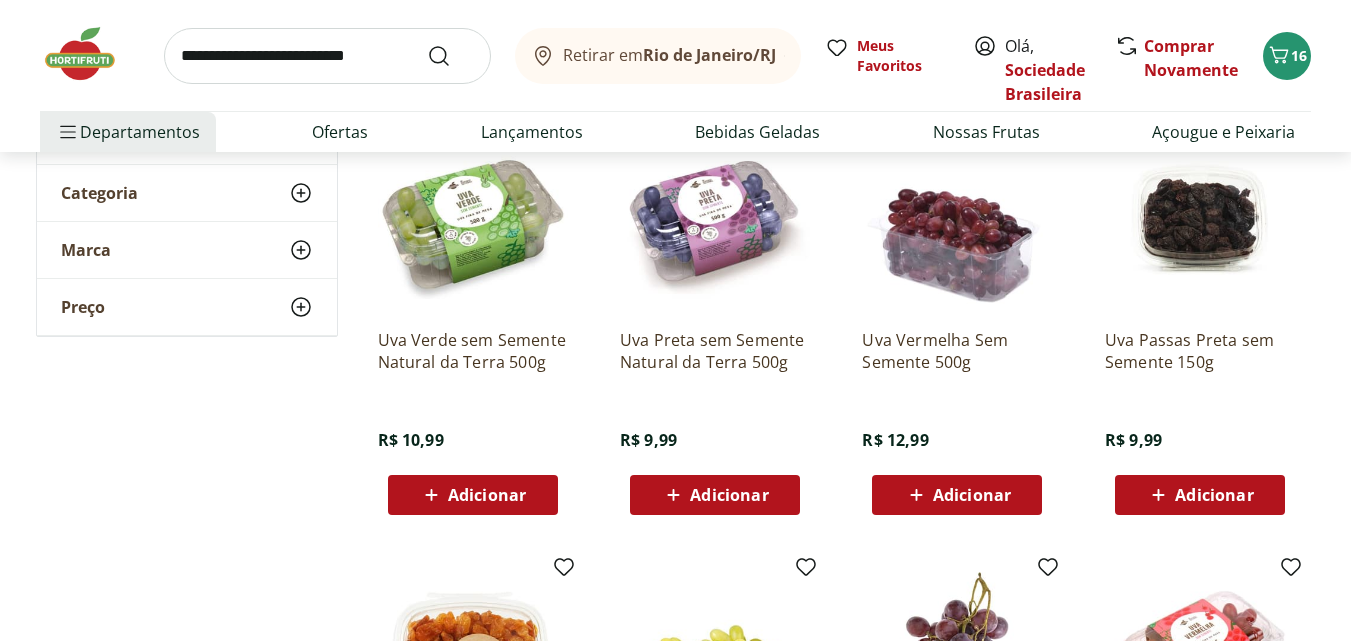 click on "Adicionar" at bounding box center [473, 495] 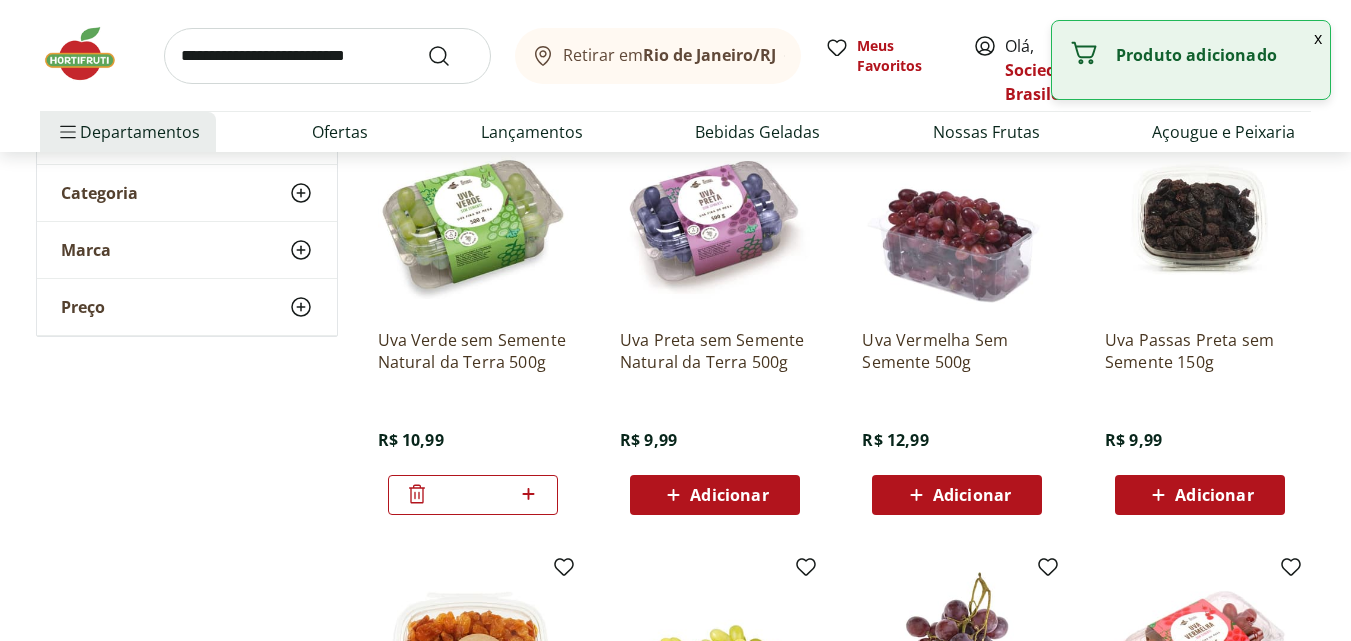click on "Adicionar" at bounding box center [972, 495] 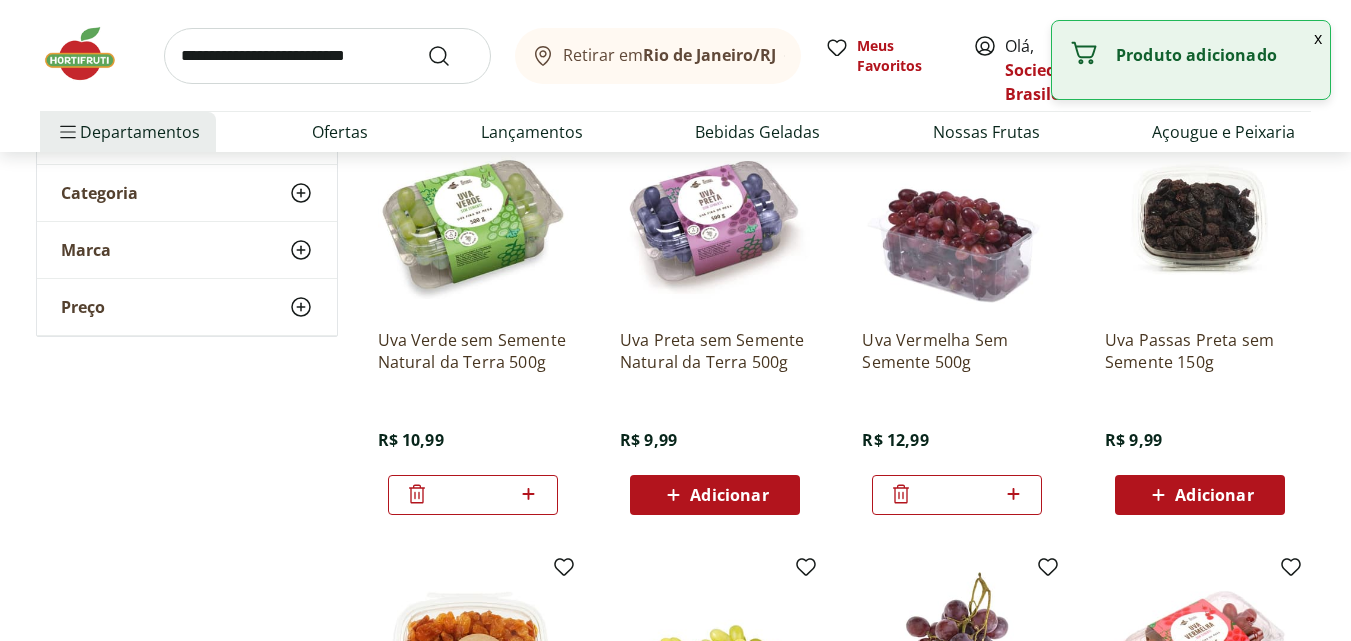 click on "**********" at bounding box center (675, 752) 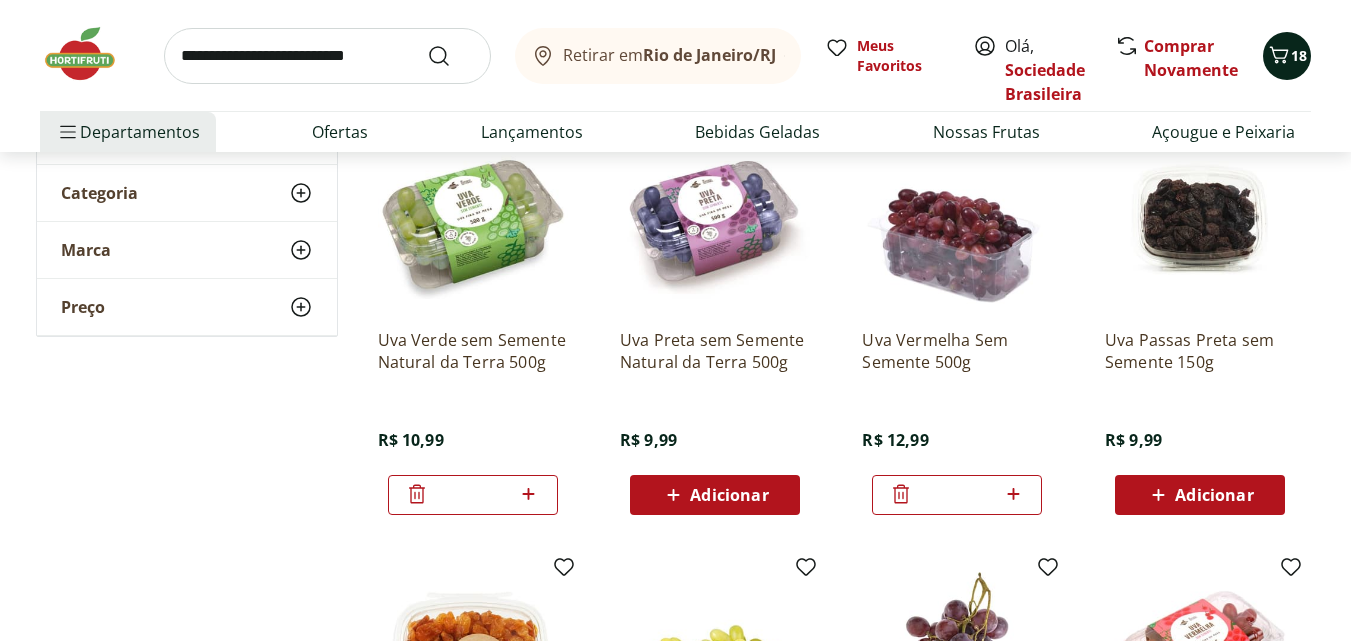 click 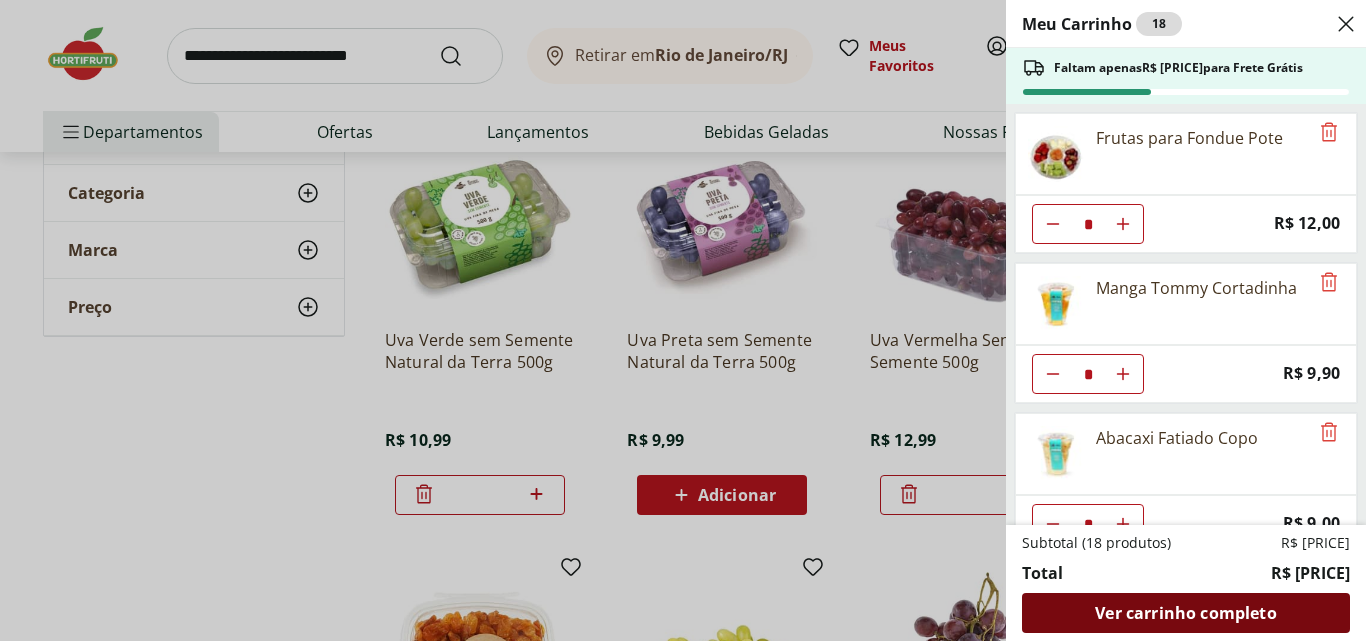click on "Ver carrinho completo" at bounding box center [1185, 613] 